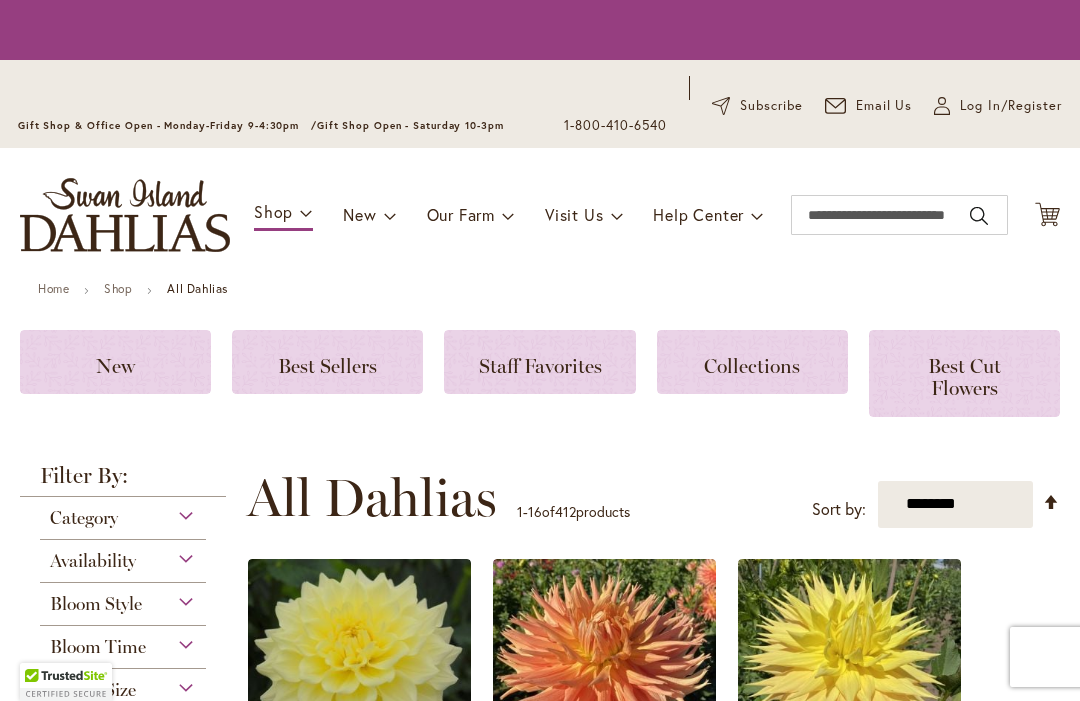 scroll, scrollTop: 0, scrollLeft: 0, axis: both 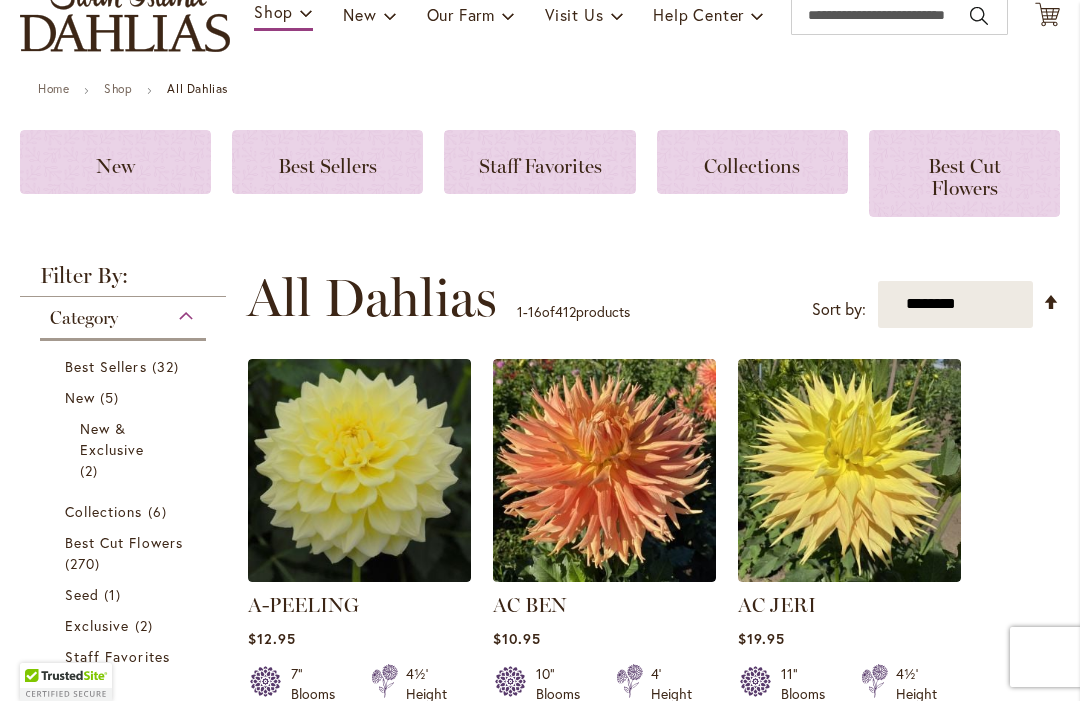 click on "Best Sellers" 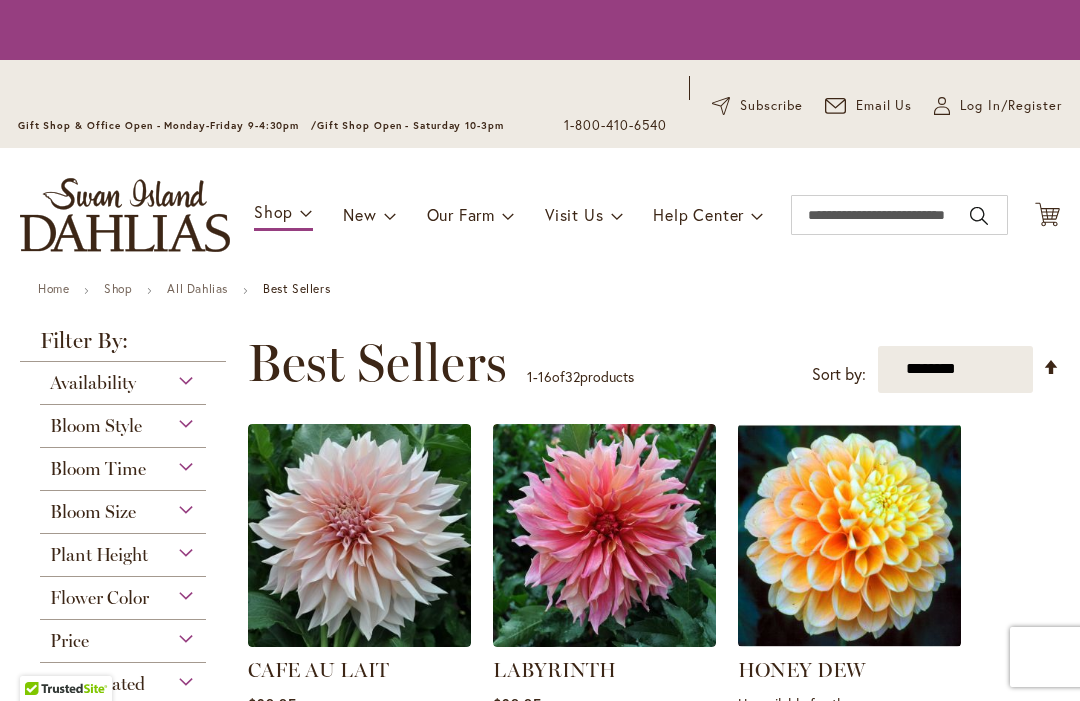 scroll, scrollTop: 0, scrollLeft: 0, axis: both 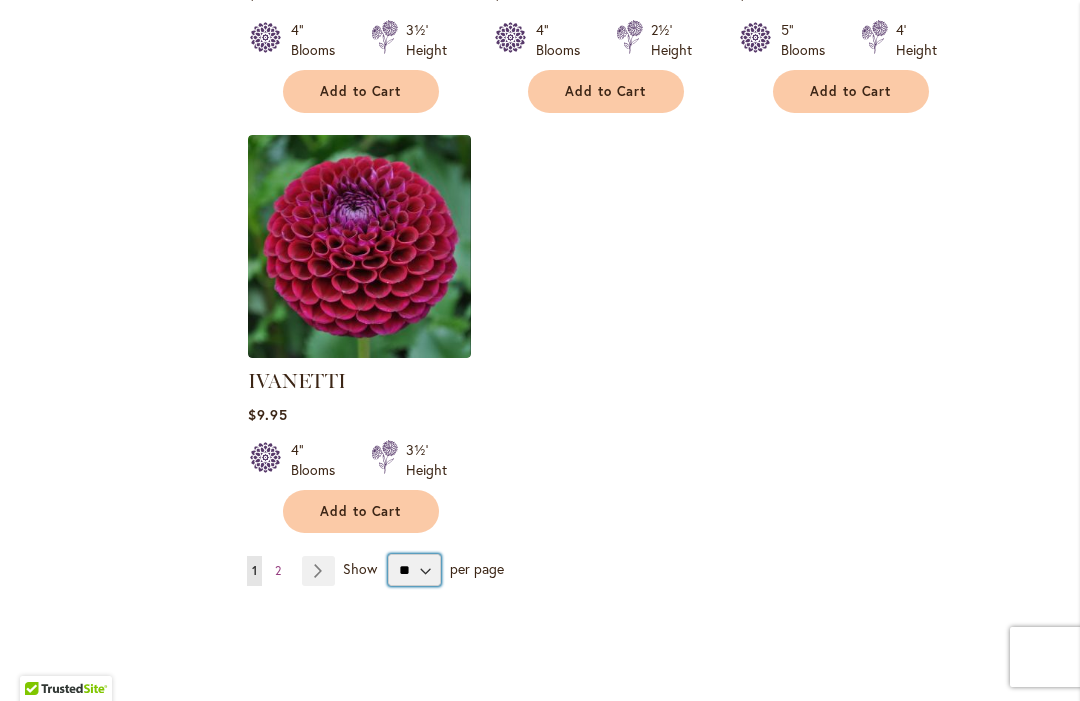click on "**
**
**
**" at bounding box center [414, 570] 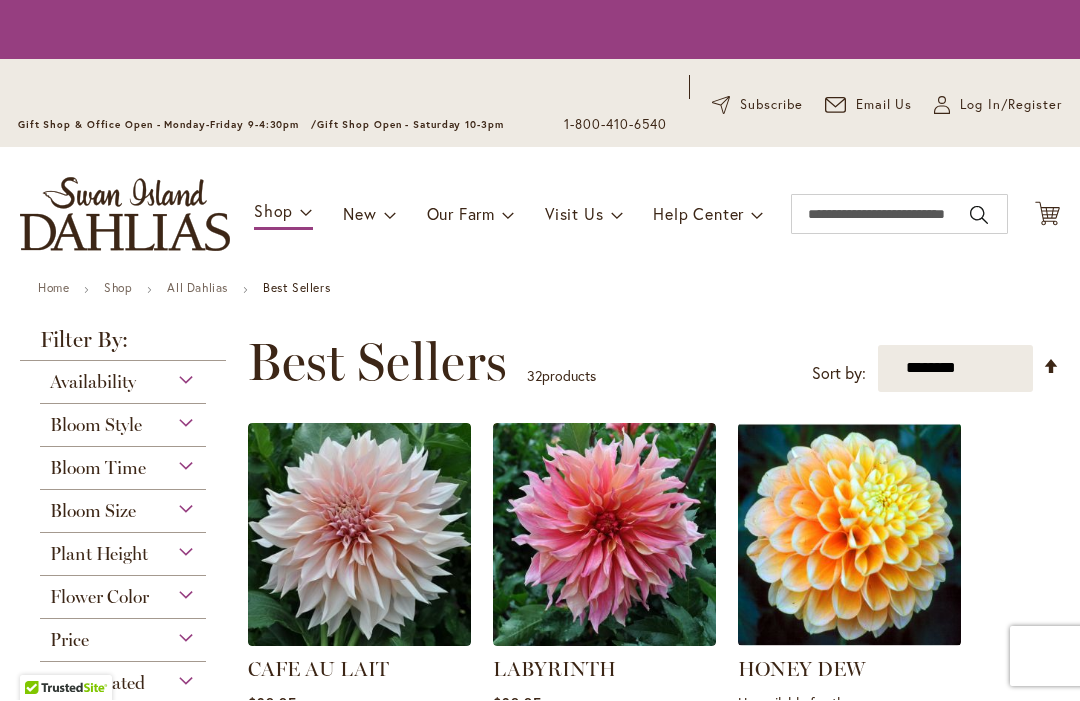 scroll, scrollTop: 1, scrollLeft: 0, axis: vertical 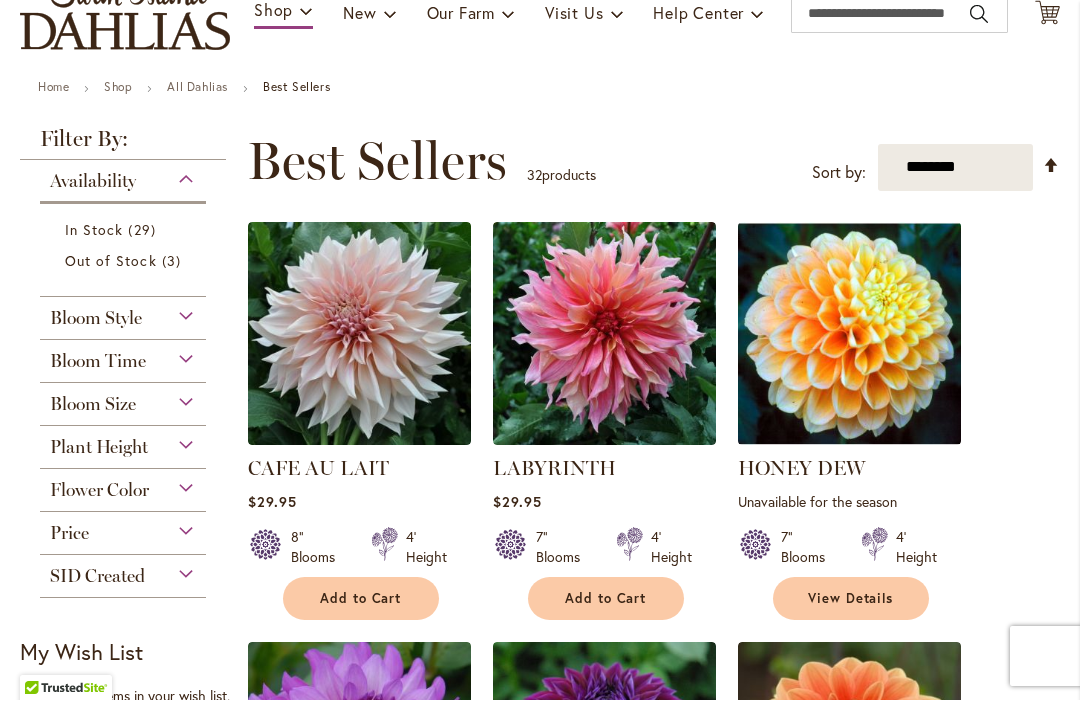 click on "Add to Cart" at bounding box center [361, 599] 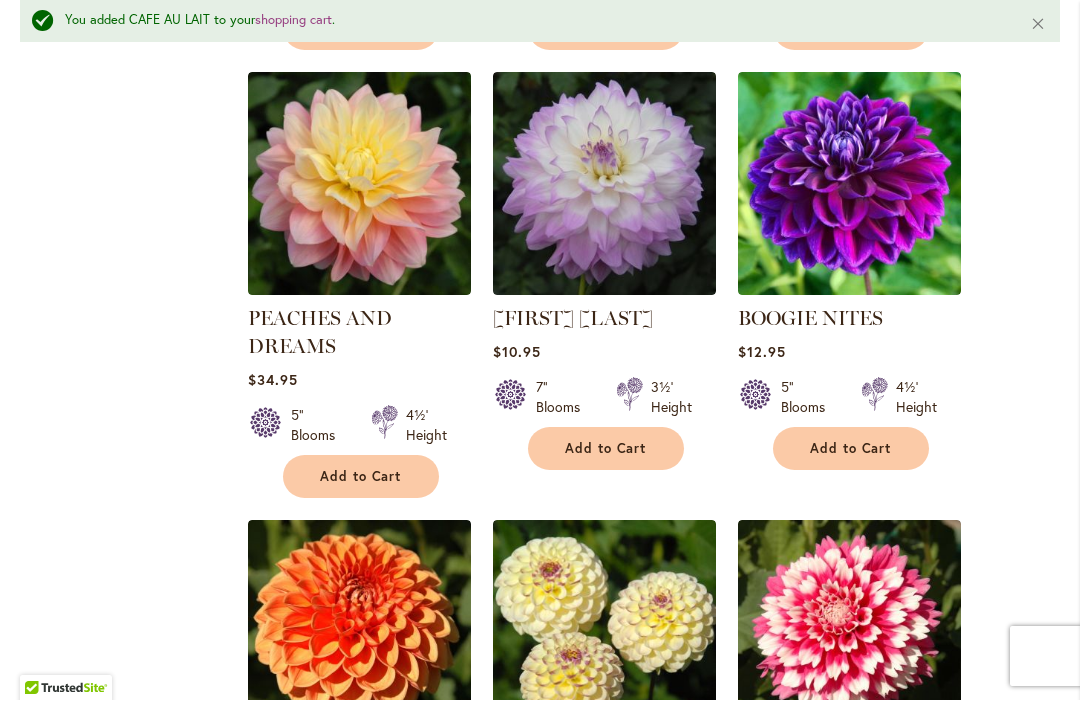 scroll, scrollTop: 1284, scrollLeft: 0, axis: vertical 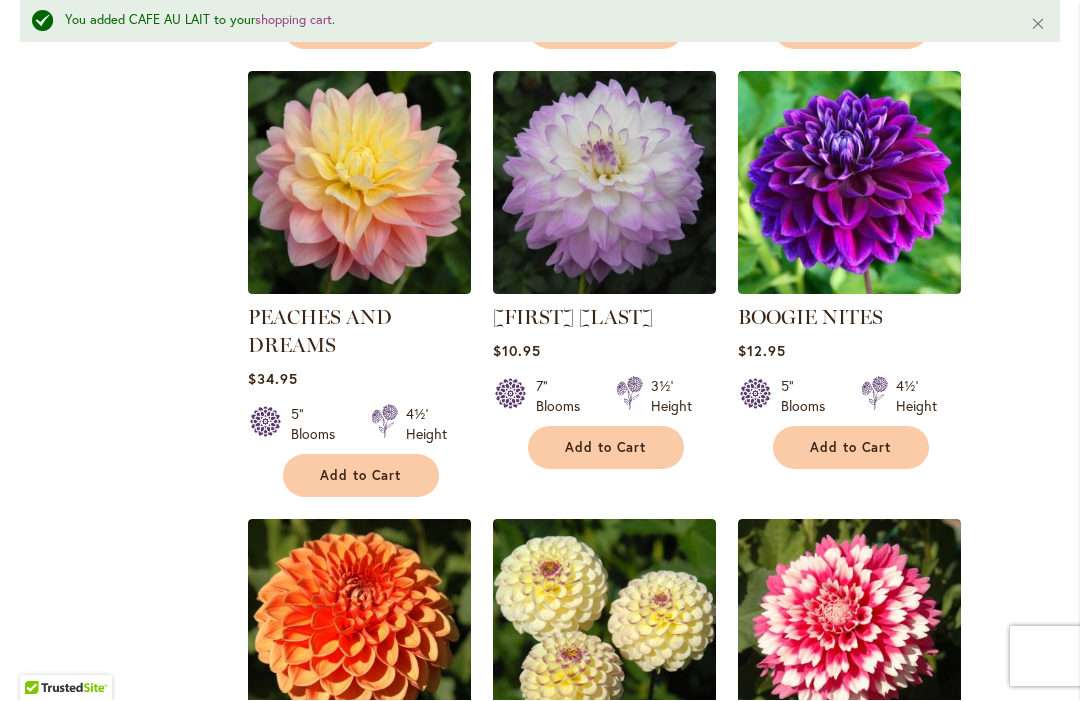 click on "Add to Cart" at bounding box center (361, 476) 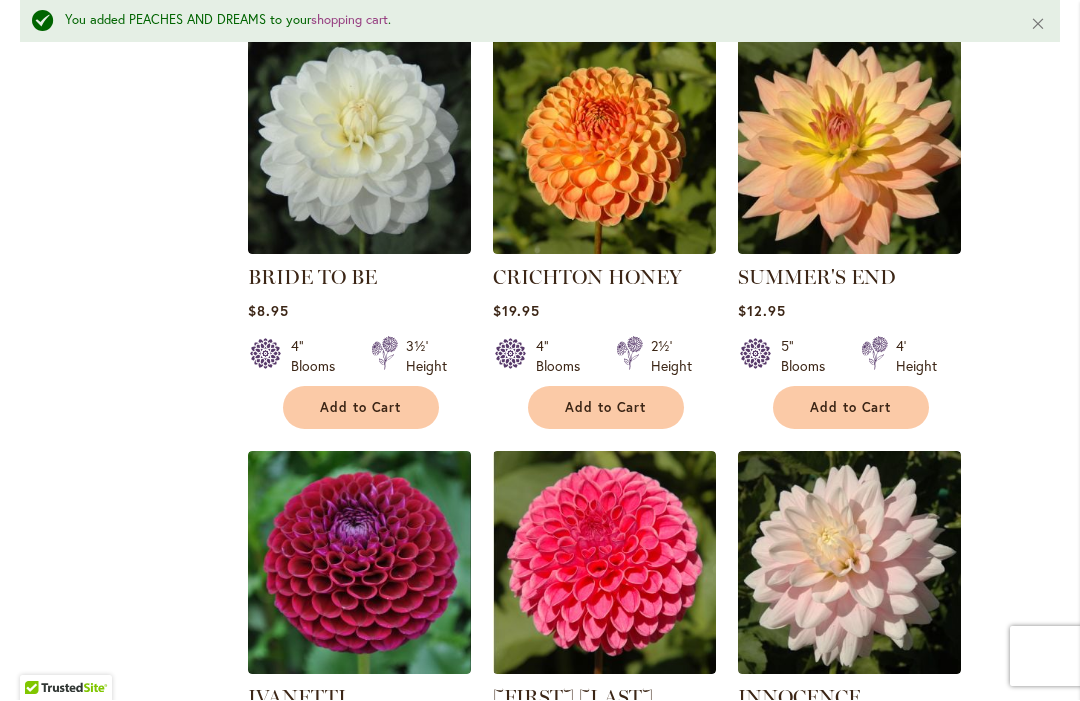 scroll, scrollTop: 2191, scrollLeft: 0, axis: vertical 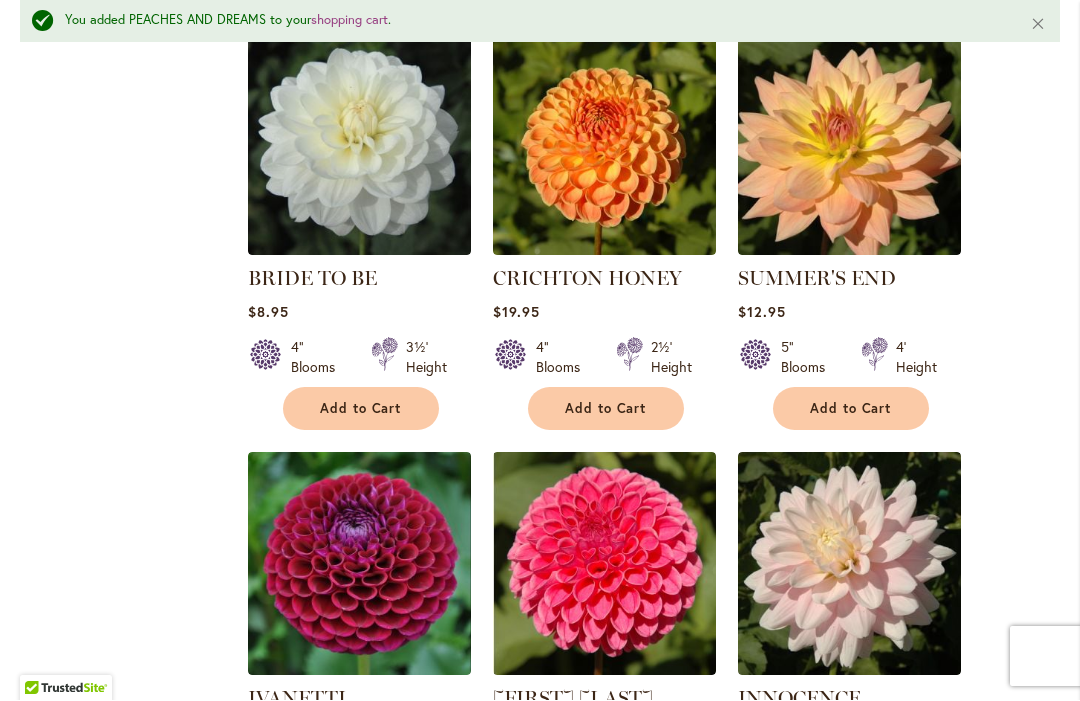 click on "Add to Cart" at bounding box center (851, 409) 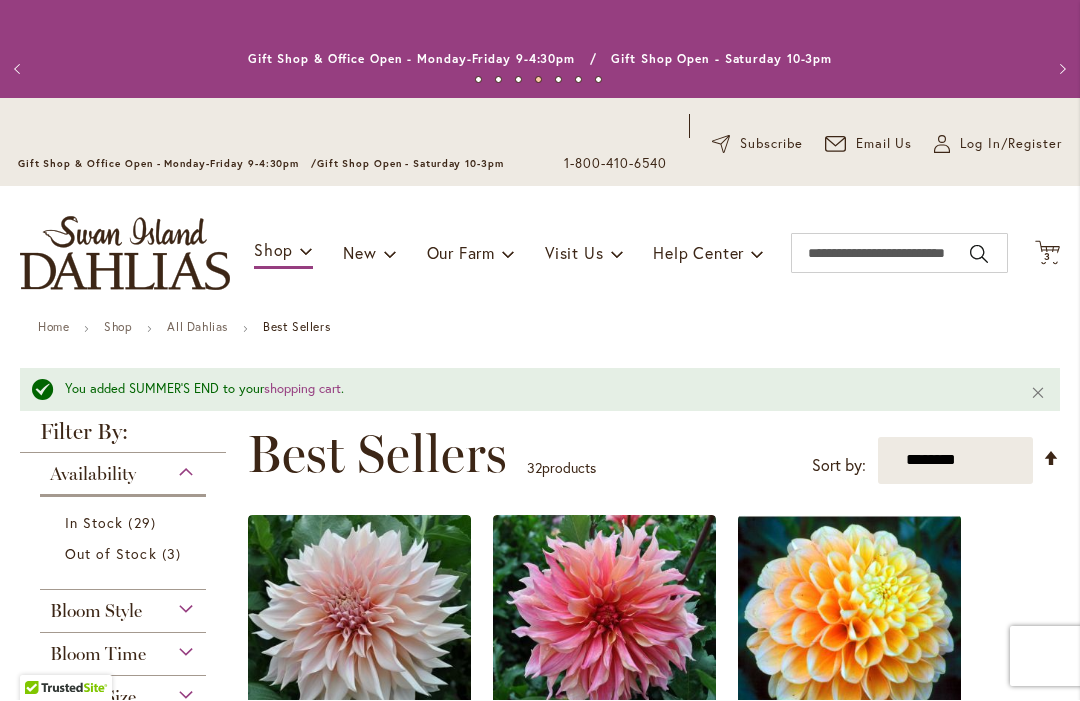 scroll, scrollTop: 0, scrollLeft: 0, axis: both 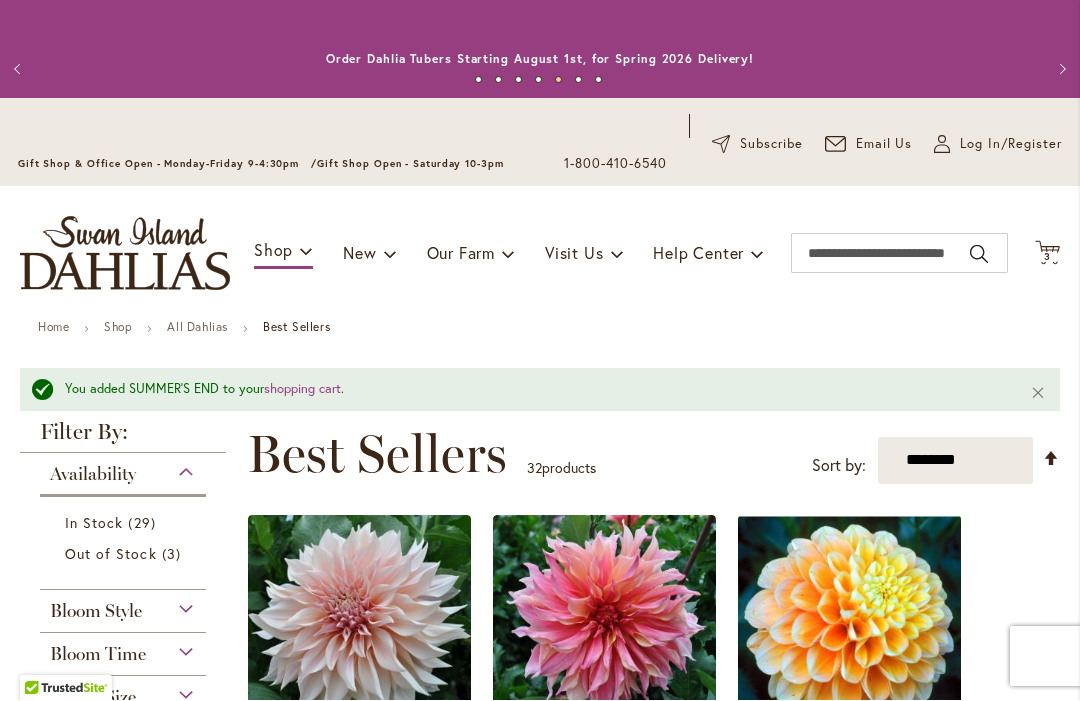 click on "All Dahlias" at bounding box center (197, 327) 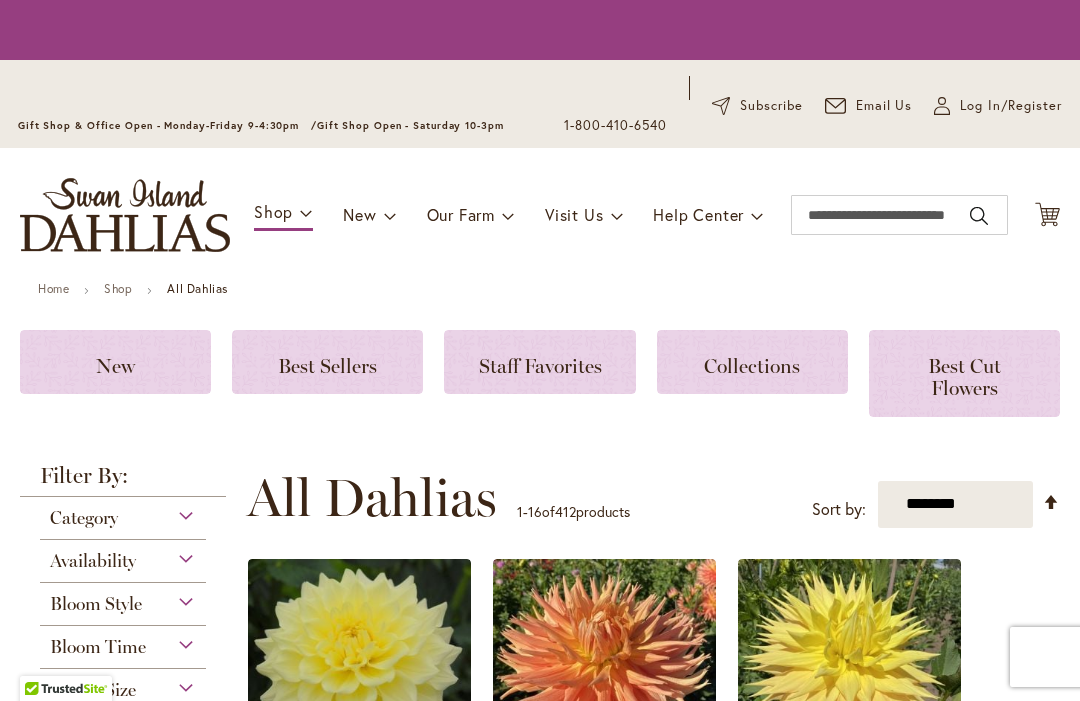 scroll, scrollTop: 0, scrollLeft: 0, axis: both 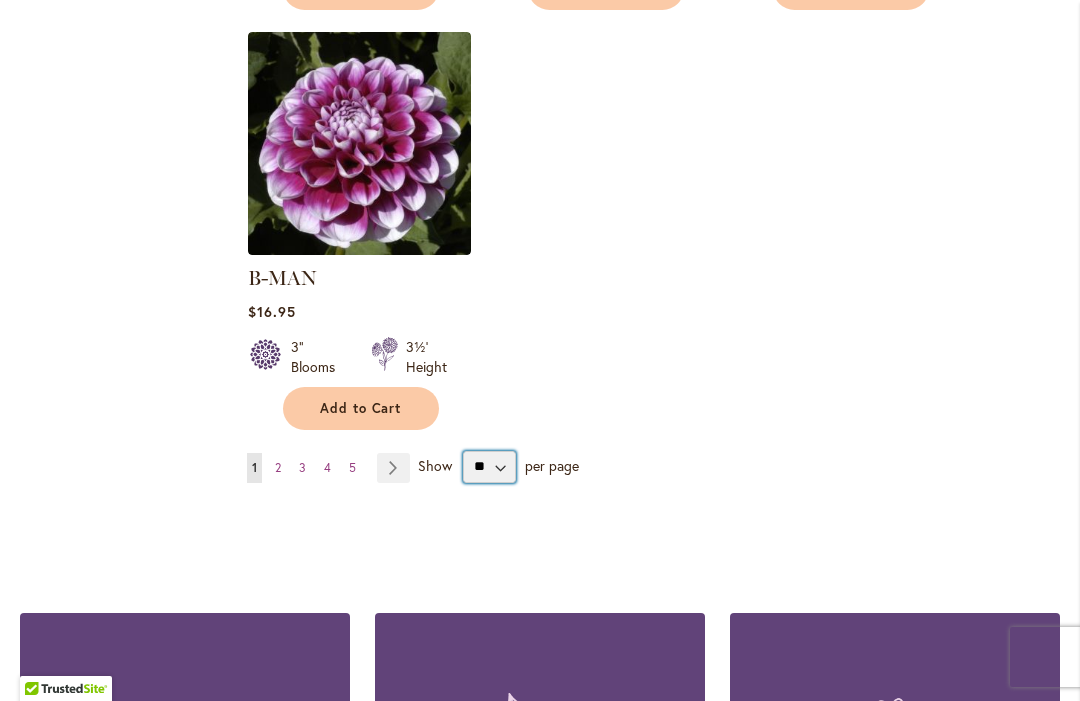click on "**
**
**
**" at bounding box center (489, 467) 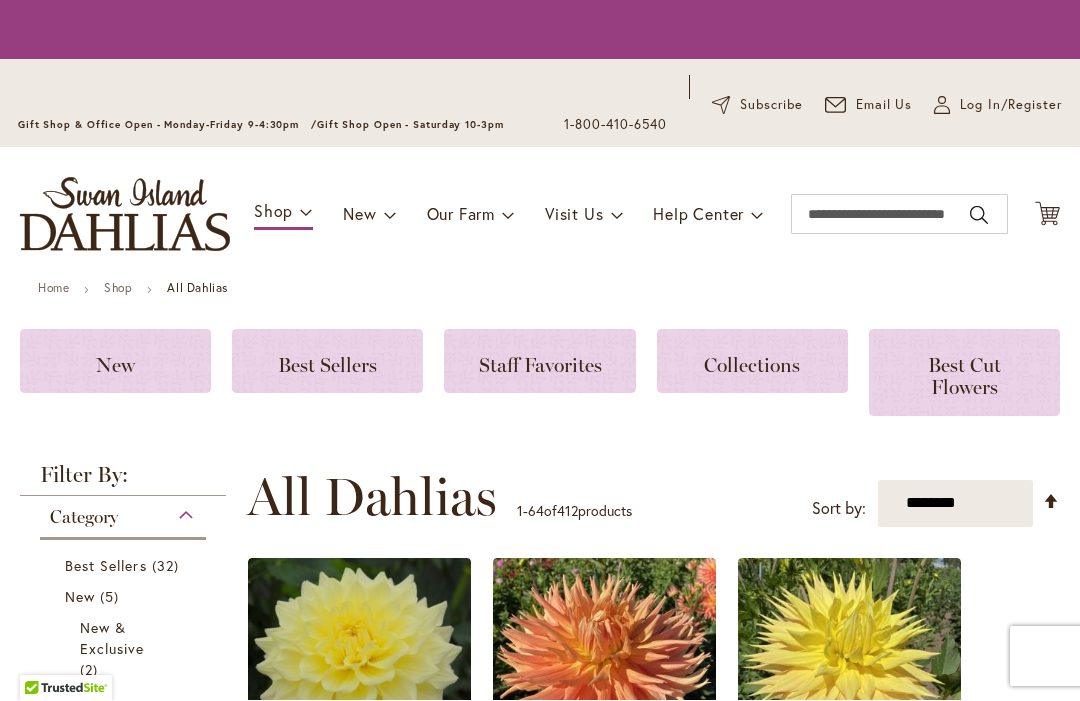 scroll, scrollTop: 1, scrollLeft: 0, axis: vertical 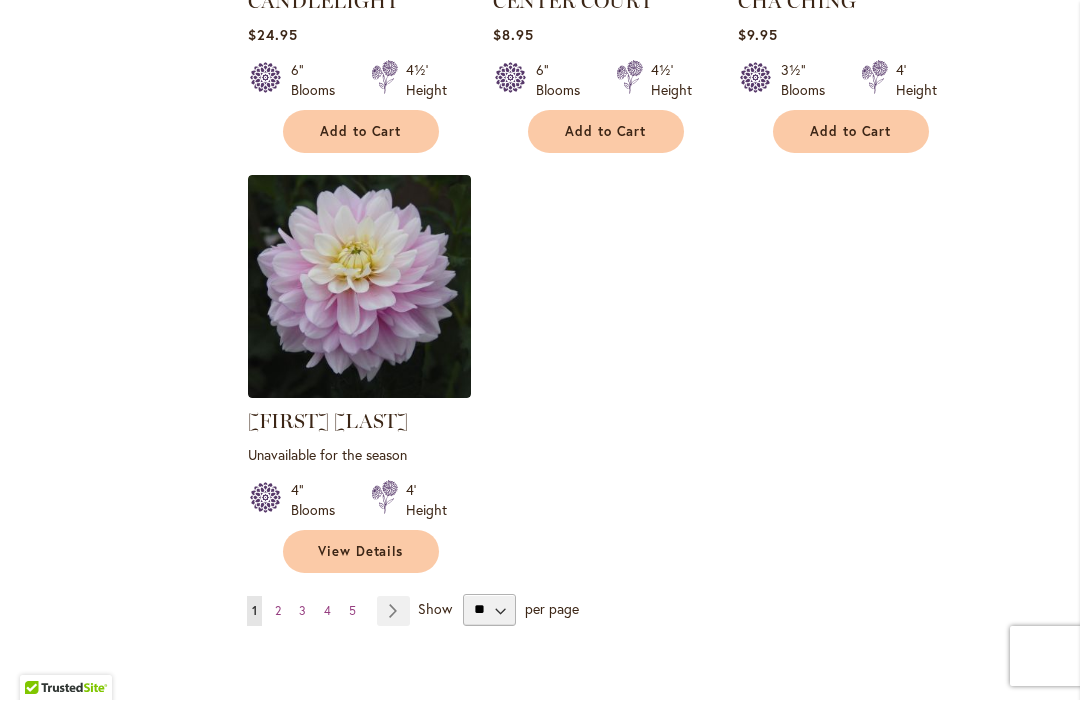 click on "Page
Next" at bounding box center [393, 612] 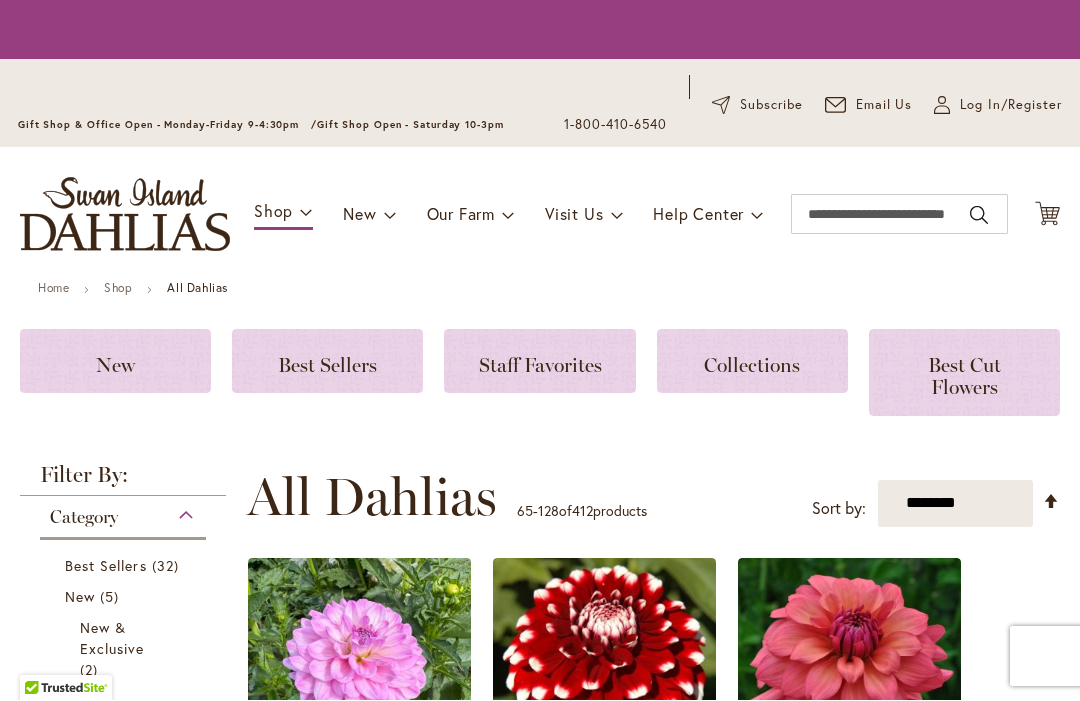 scroll, scrollTop: 1, scrollLeft: 0, axis: vertical 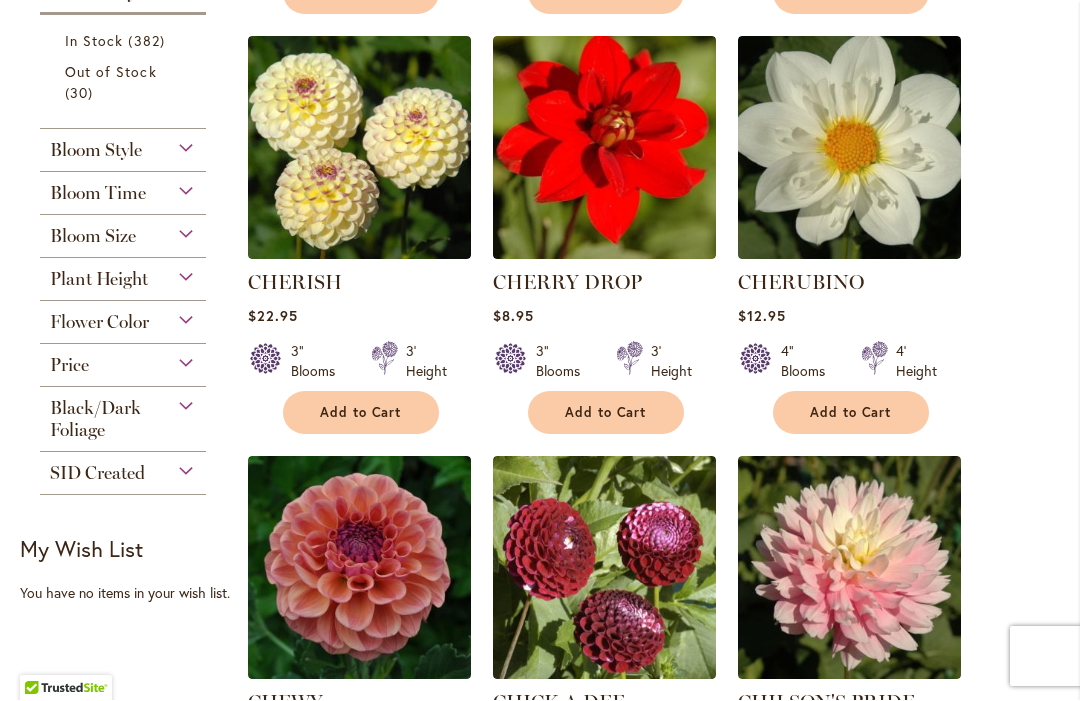 click on "Plant Height" at bounding box center (123, 275) 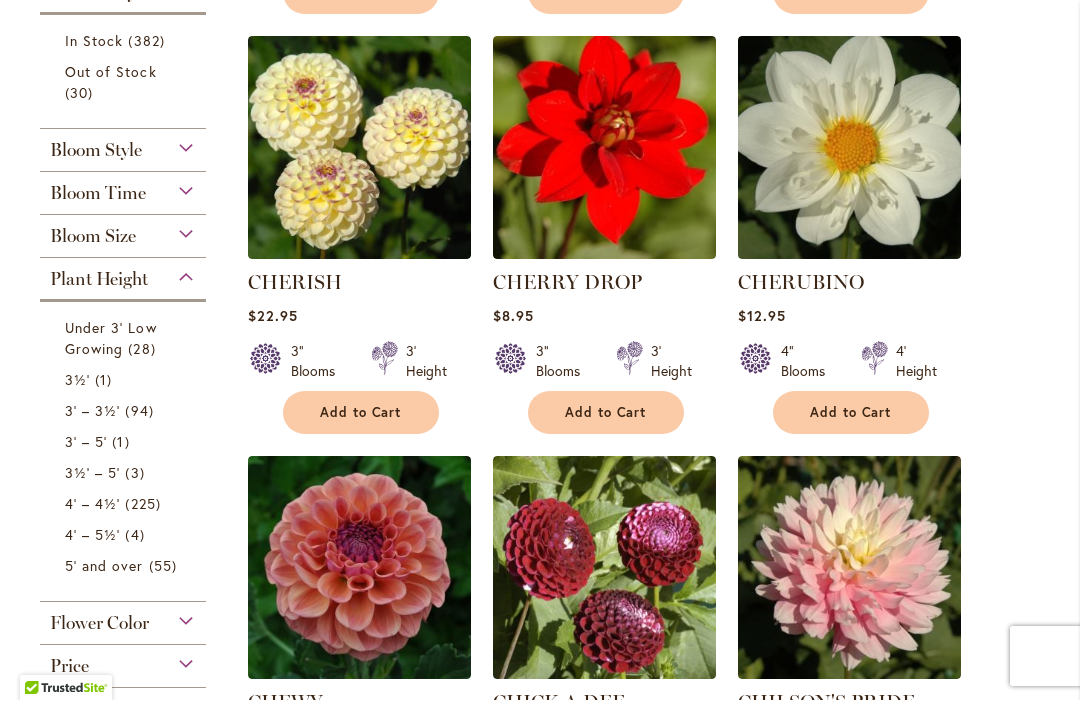 click on "4' – 4½'
225
items" at bounding box center (125, 504) 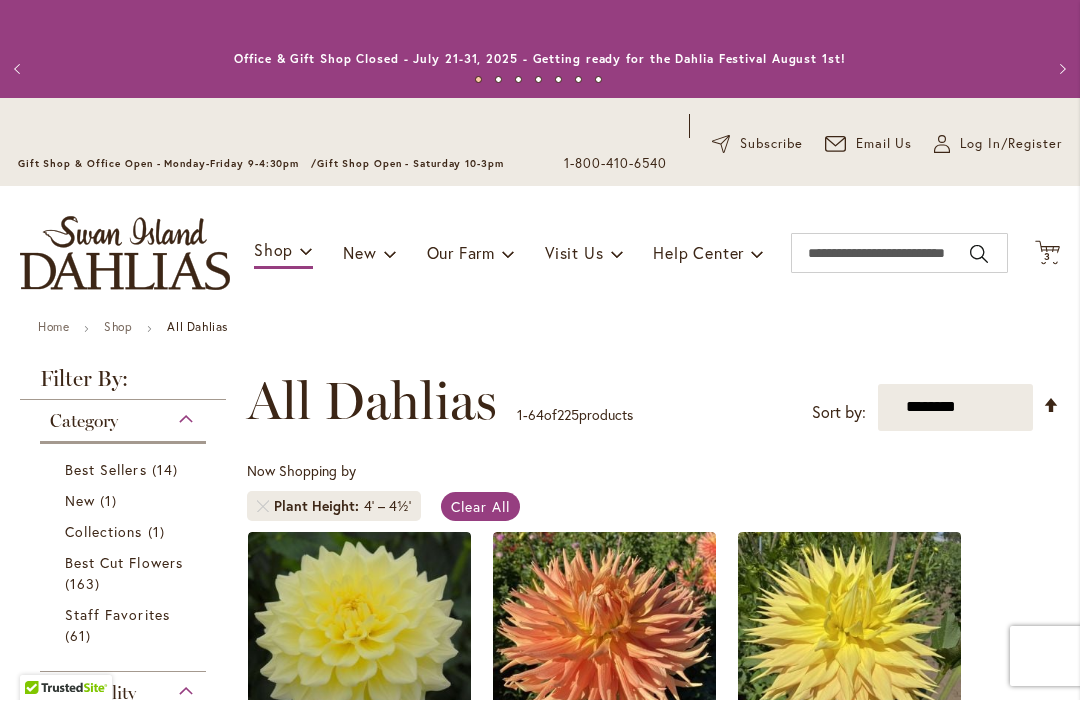 scroll, scrollTop: 1, scrollLeft: 0, axis: vertical 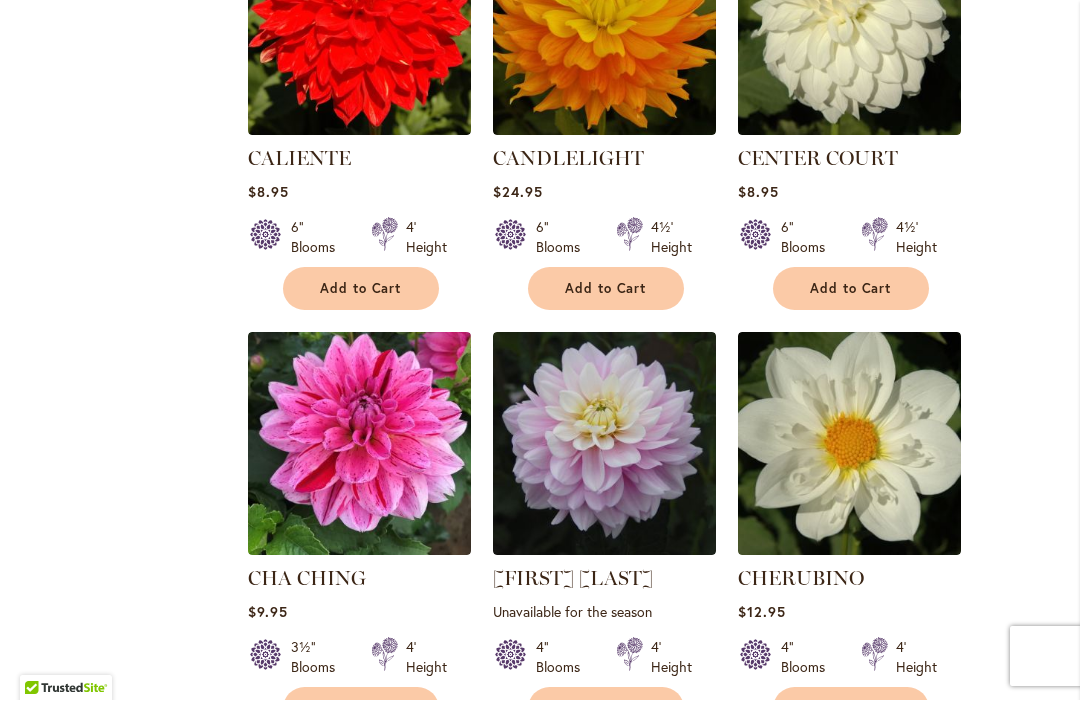 click on "Add to Cart" at bounding box center (606, 289) 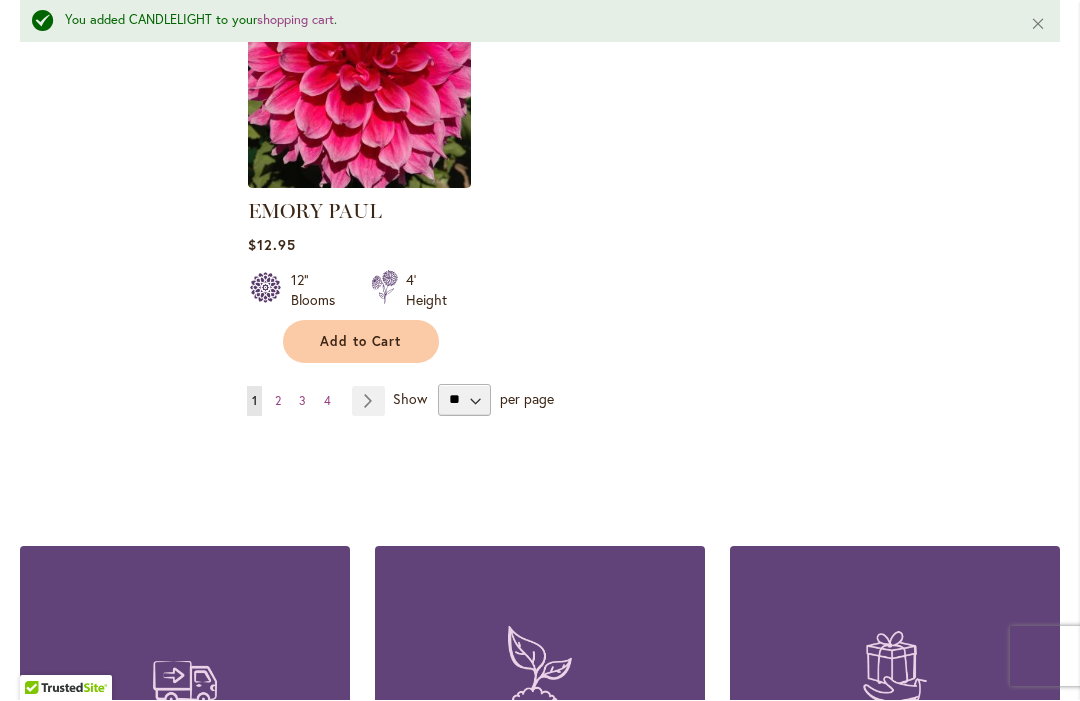 scroll, scrollTop: 9412, scrollLeft: 0, axis: vertical 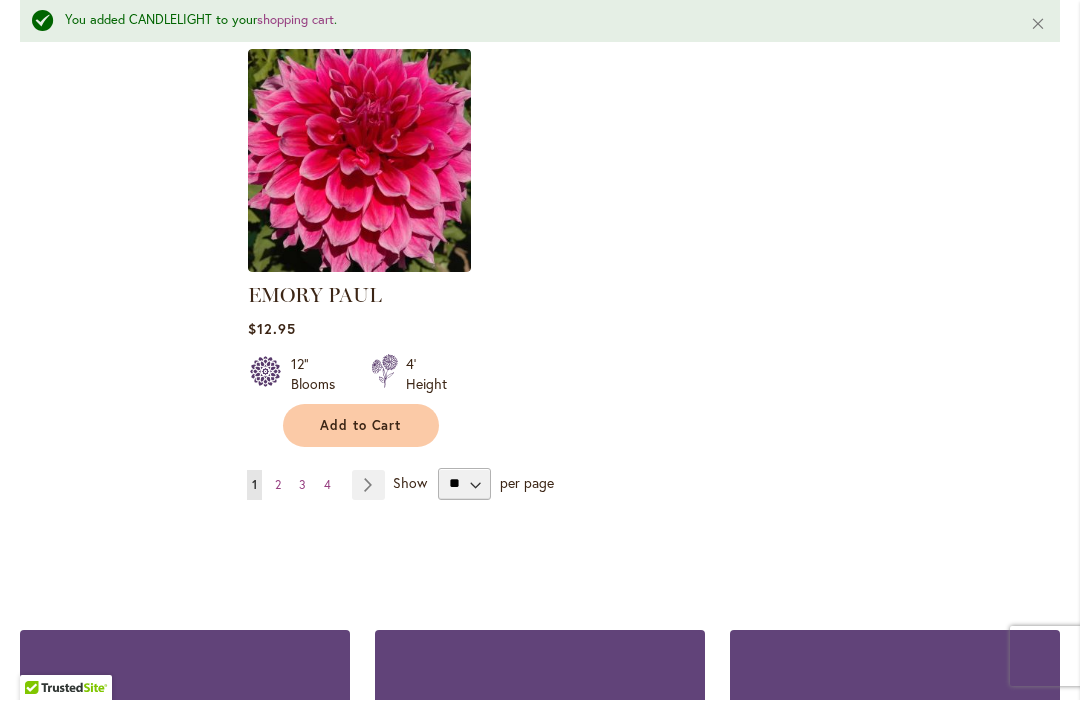 click on "Page
Next" at bounding box center (368, 486) 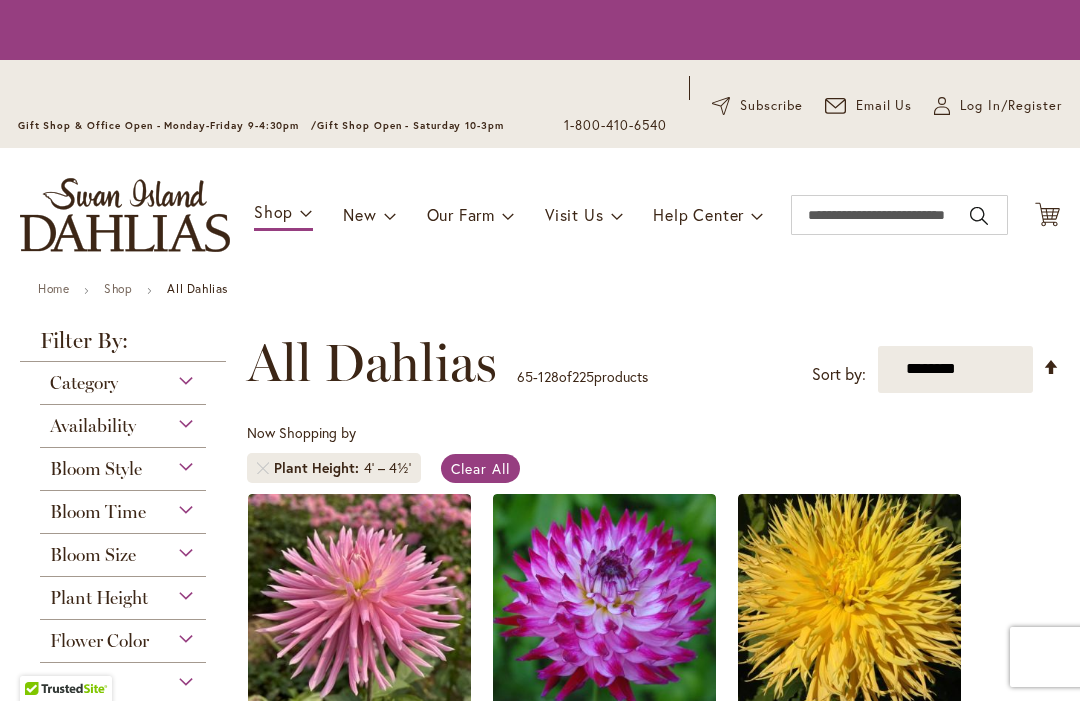 scroll, scrollTop: 1, scrollLeft: 0, axis: vertical 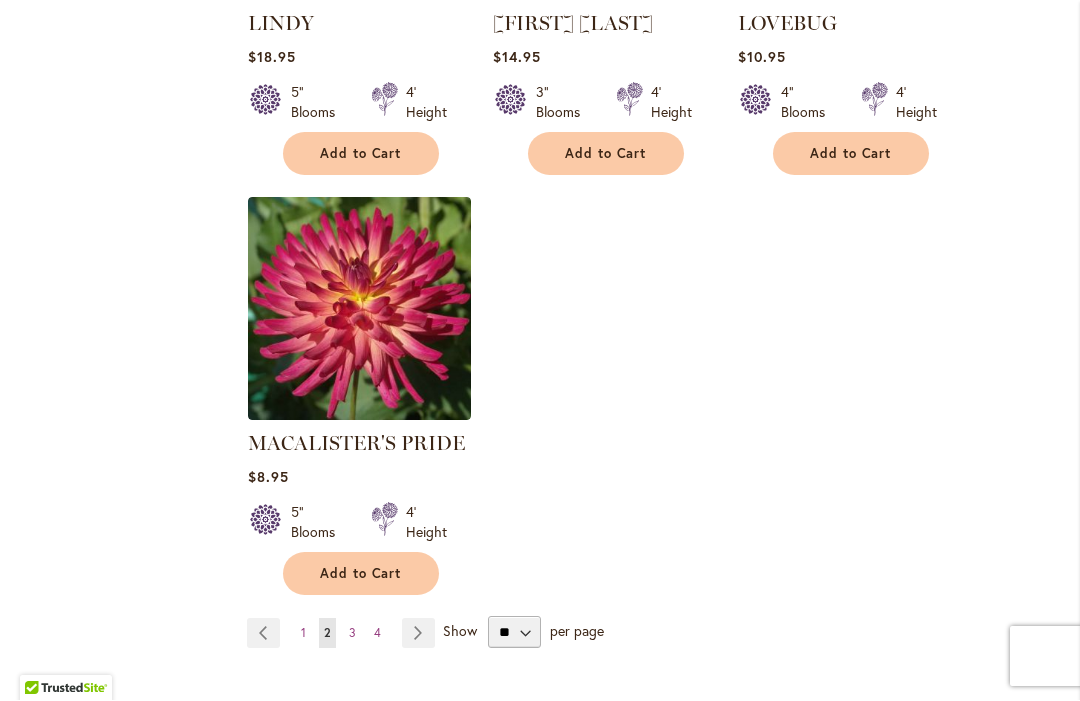 click on "Page
Next" at bounding box center (418, 634) 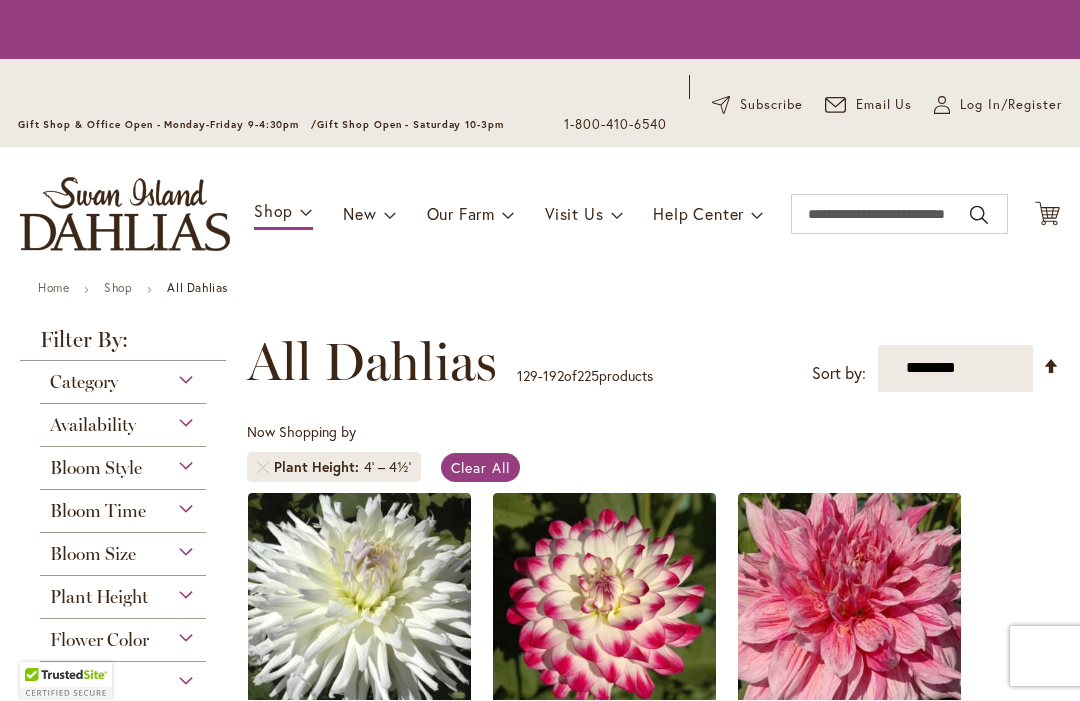 scroll, scrollTop: 1, scrollLeft: 0, axis: vertical 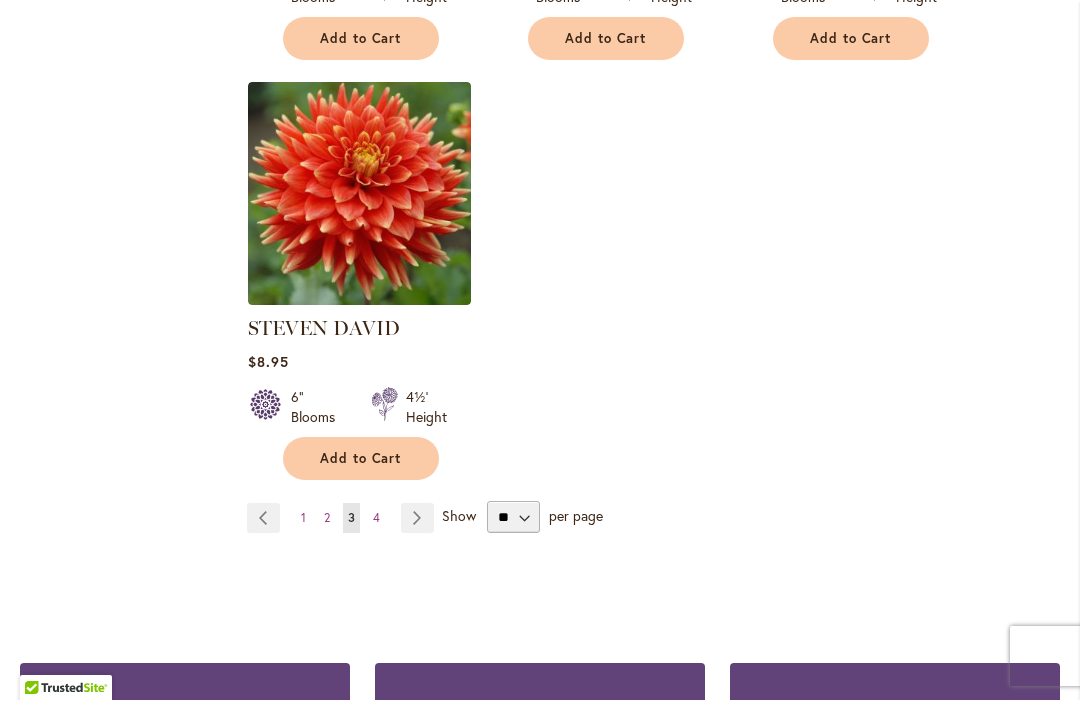 click on "Page
Next" at bounding box center (417, 519) 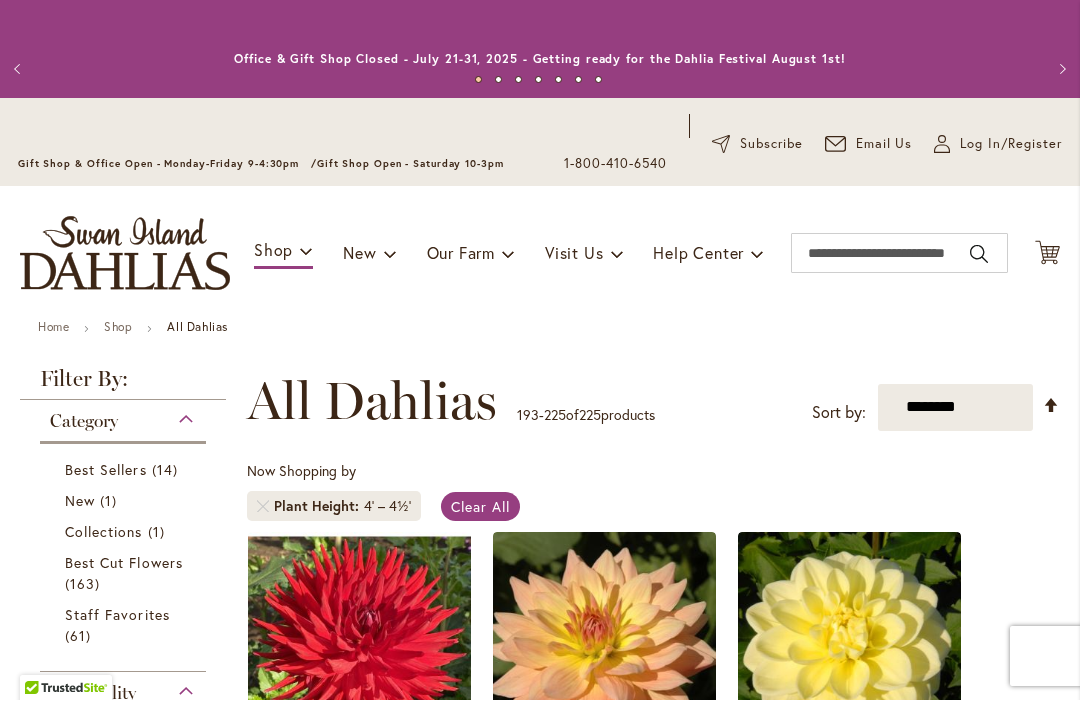 scroll, scrollTop: 1, scrollLeft: 0, axis: vertical 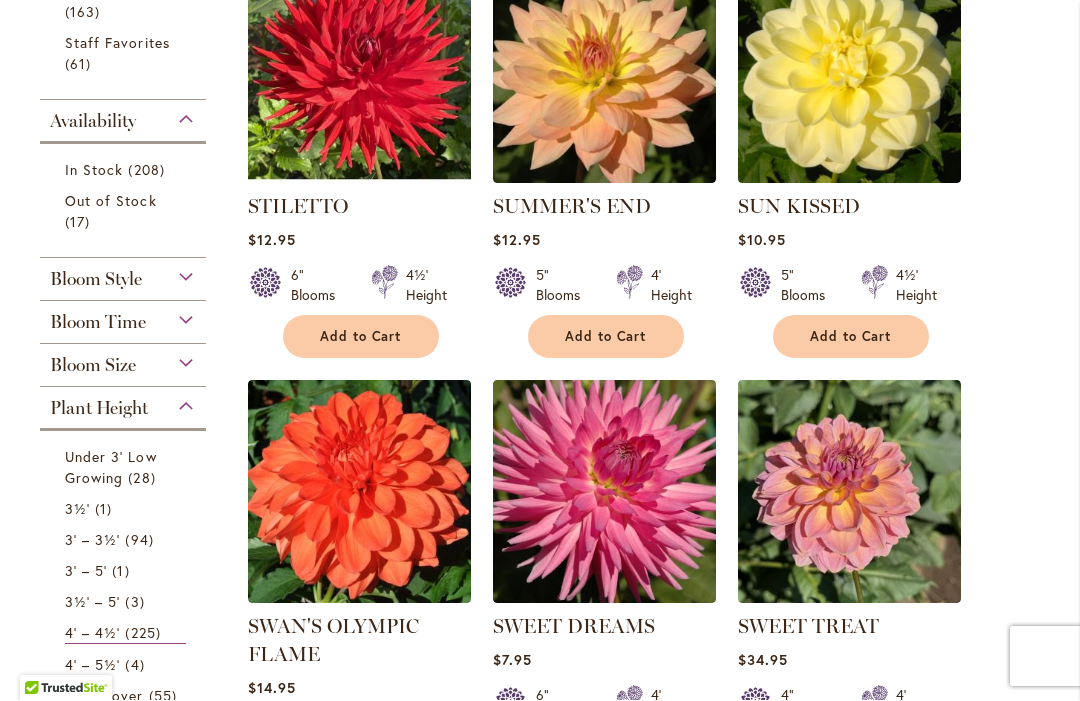 click on "Add to Cart" at bounding box center (606, 337) 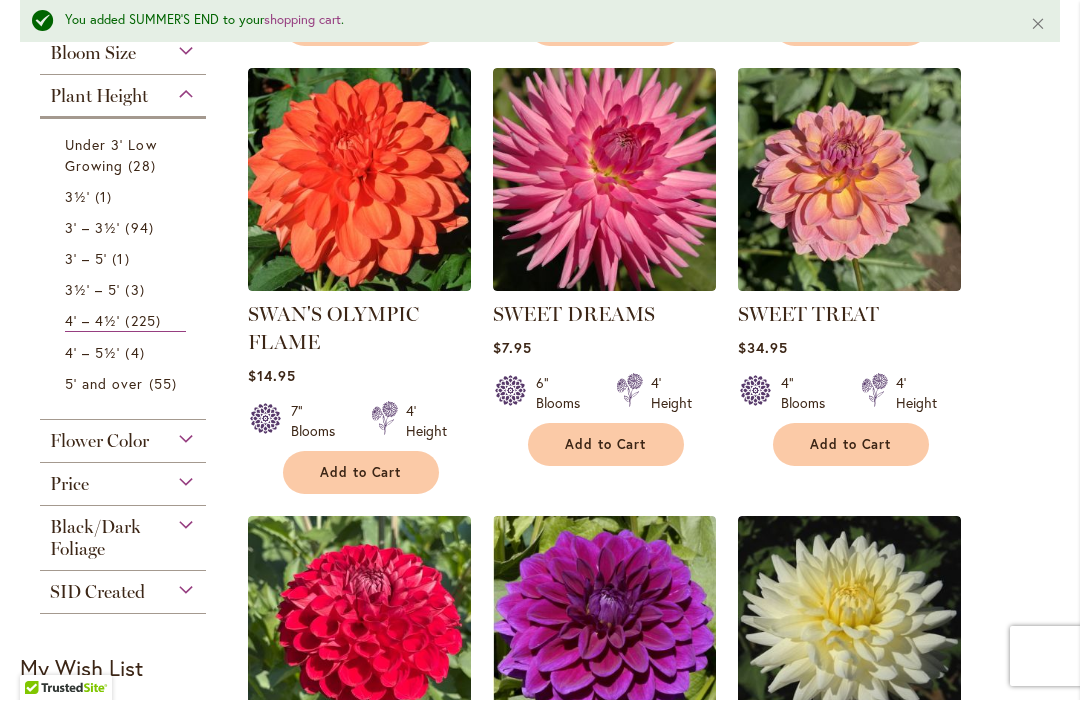 scroll, scrollTop: 954, scrollLeft: 0, axis: vertical 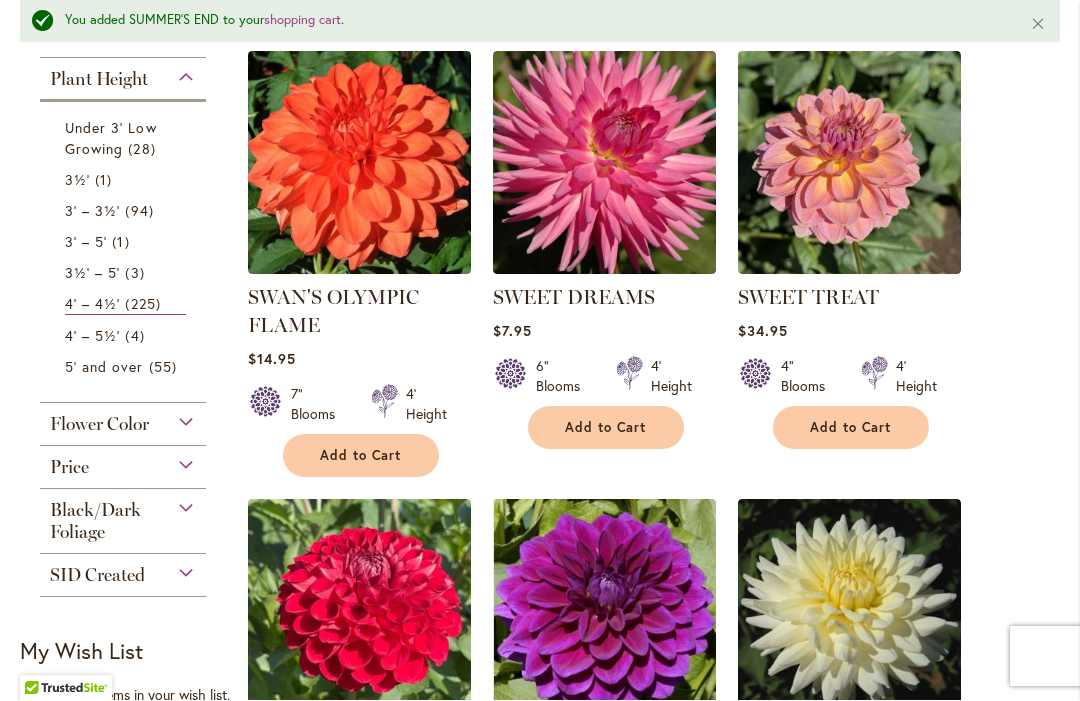 click on "Flower Color" at bounding box center (123, 420) 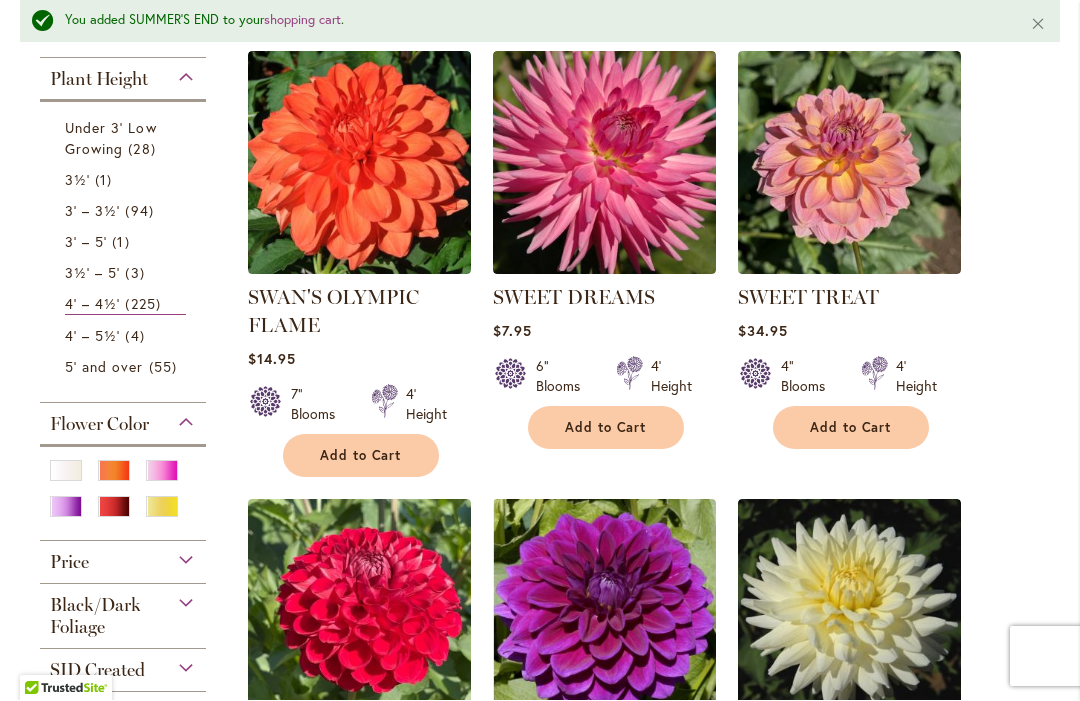 click at bounding box center (162, 507) 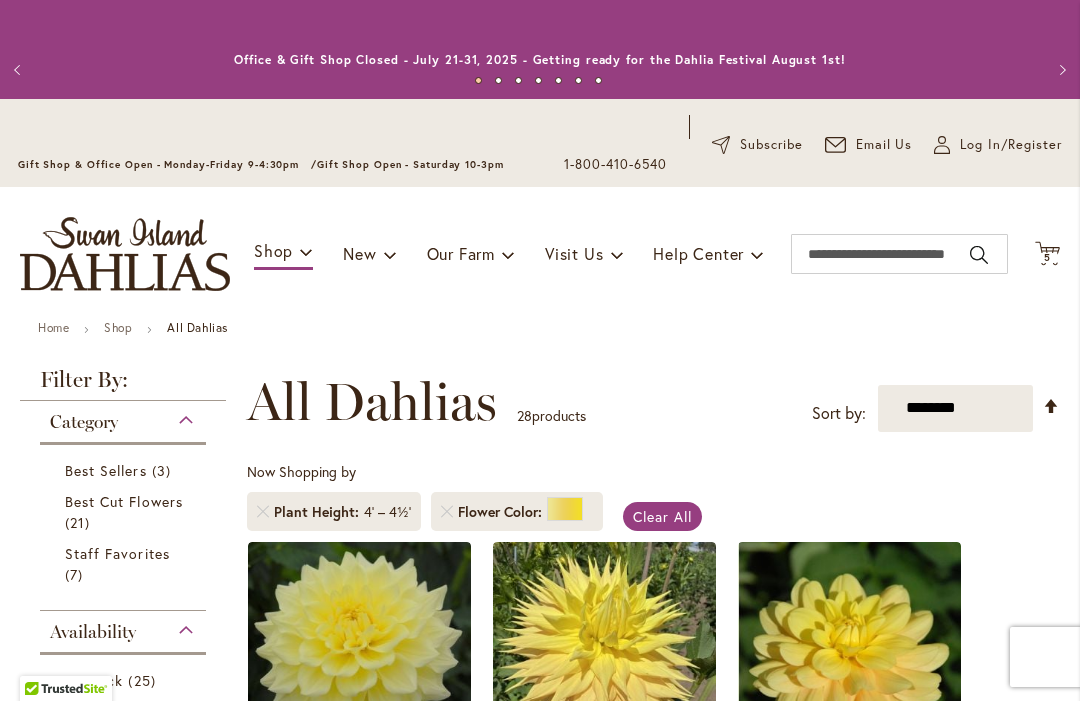 scroll, scrollTop: 0, scrollLeft: 0, axis: both 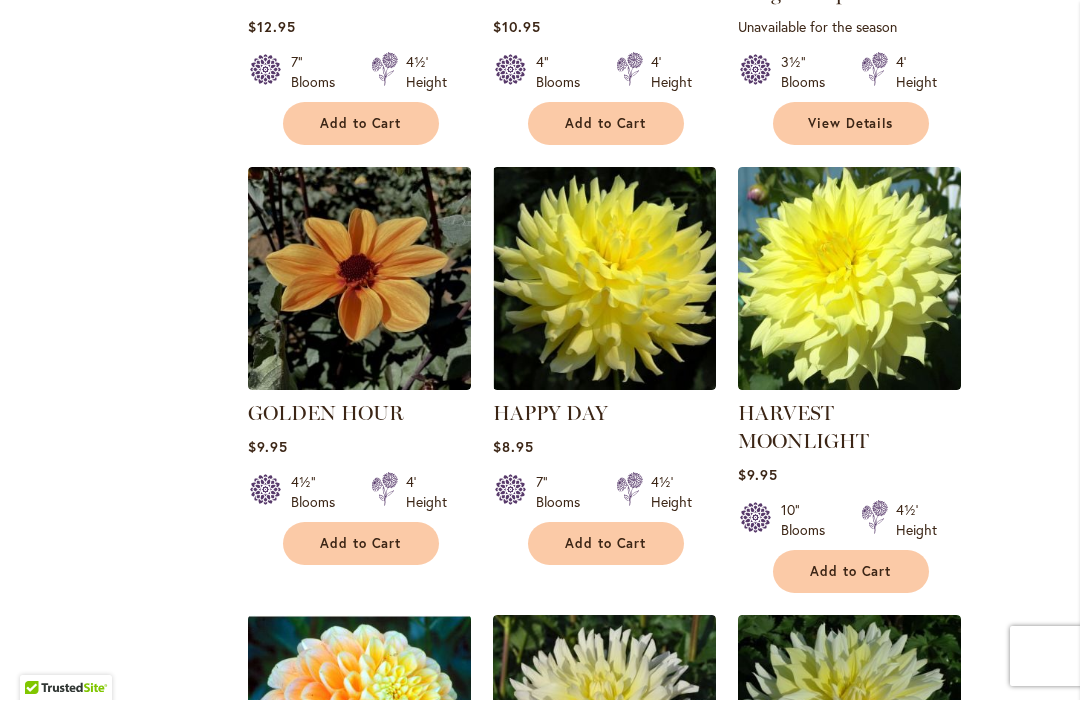 click on "Add to Cart" at bounding box center [851, 572] 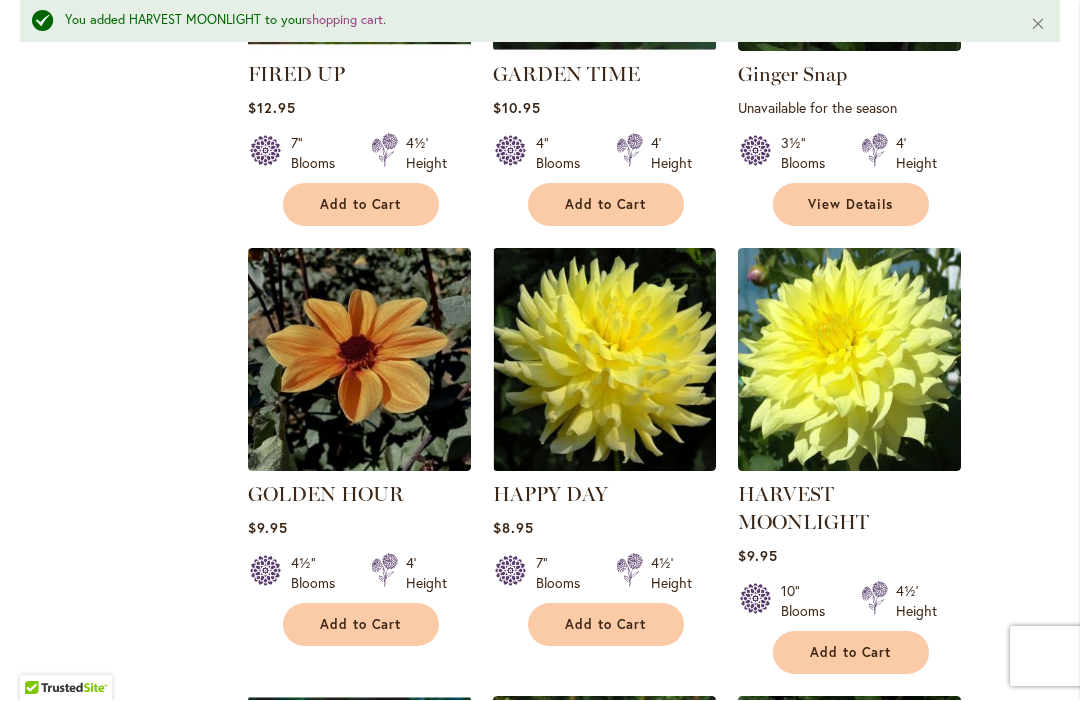 scroll, scrollTop: 2019, scrollLeft: 0, axis: vertical 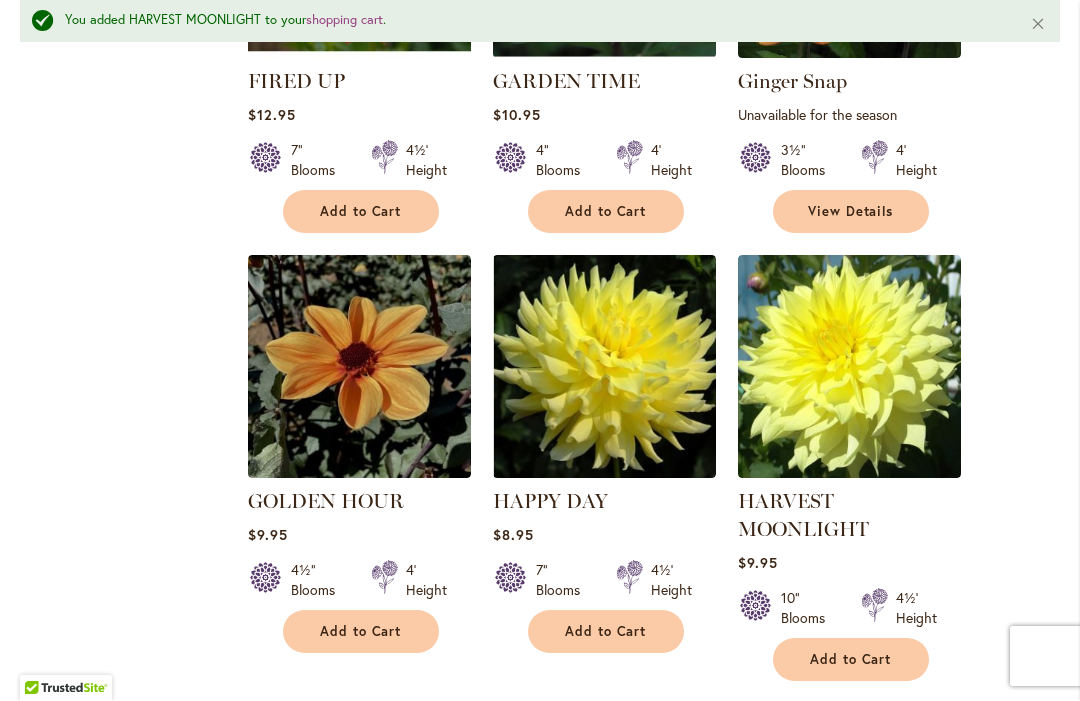 click at bounding box center (849, 367) 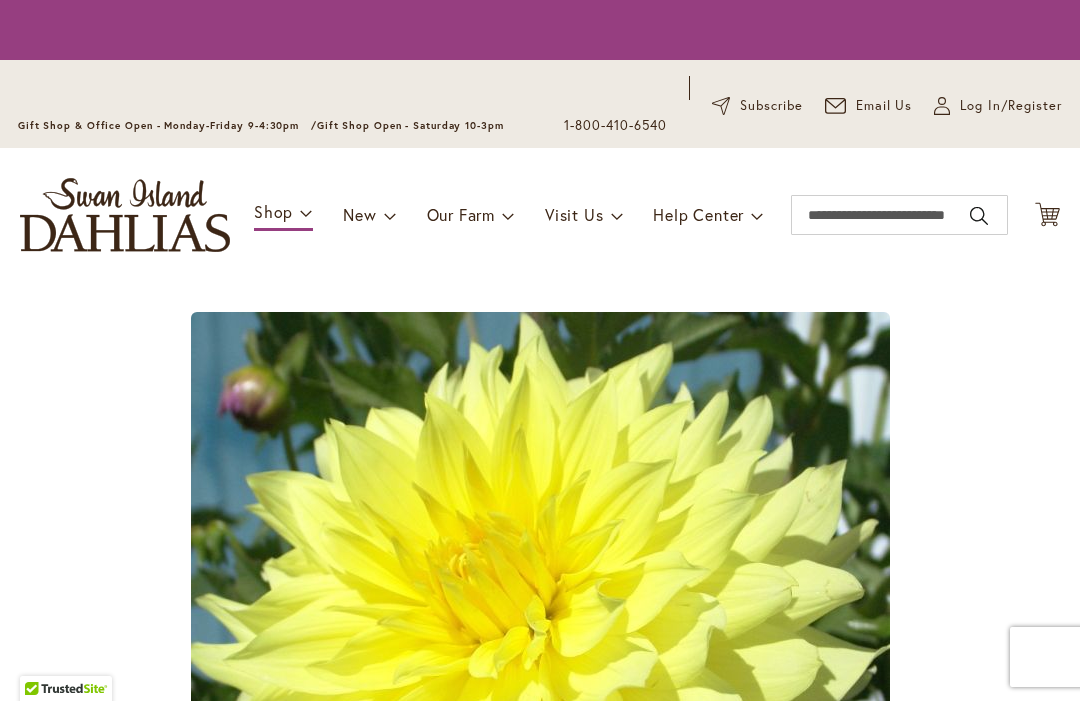 scroll, scrollTop: 0, scrollLeft: 0, axis: both 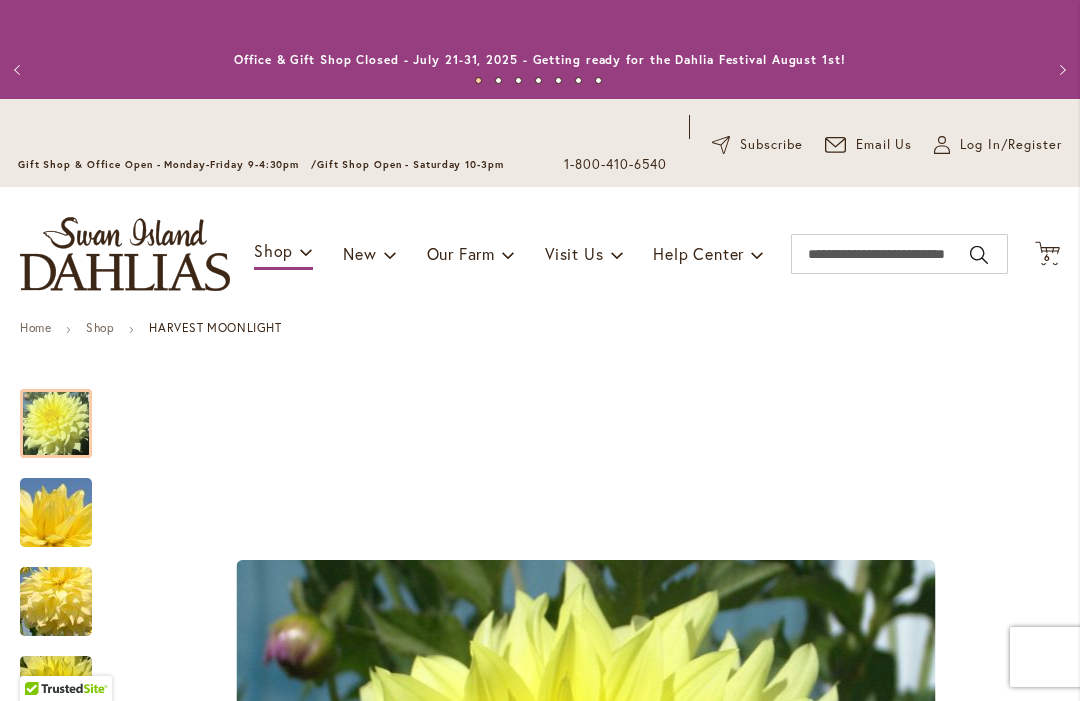 click at bounding box center [56, 513] 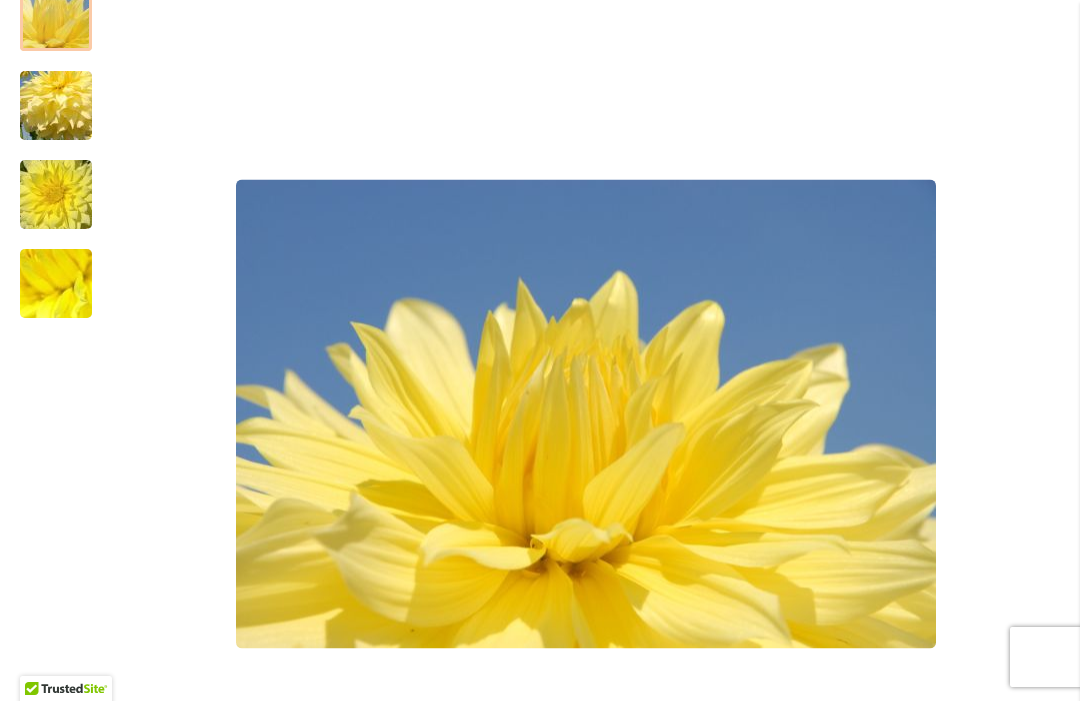 scroll, scrollTop: 505, scrollLeft: 0, axis: vertical 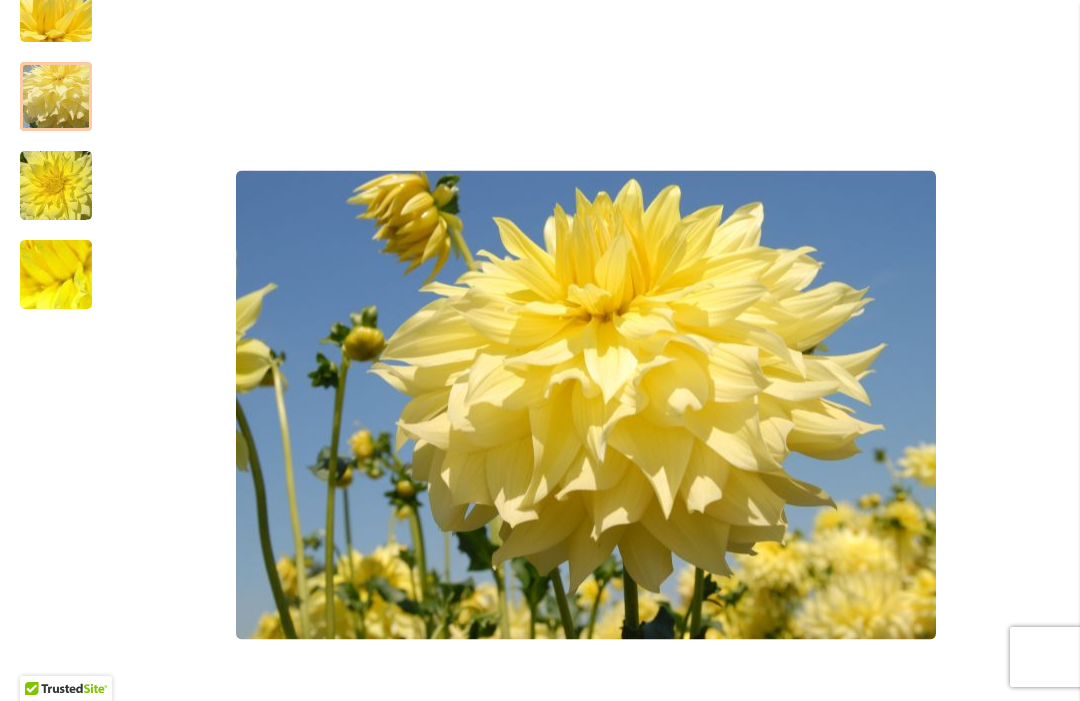 click at bounding box center (56, 97) 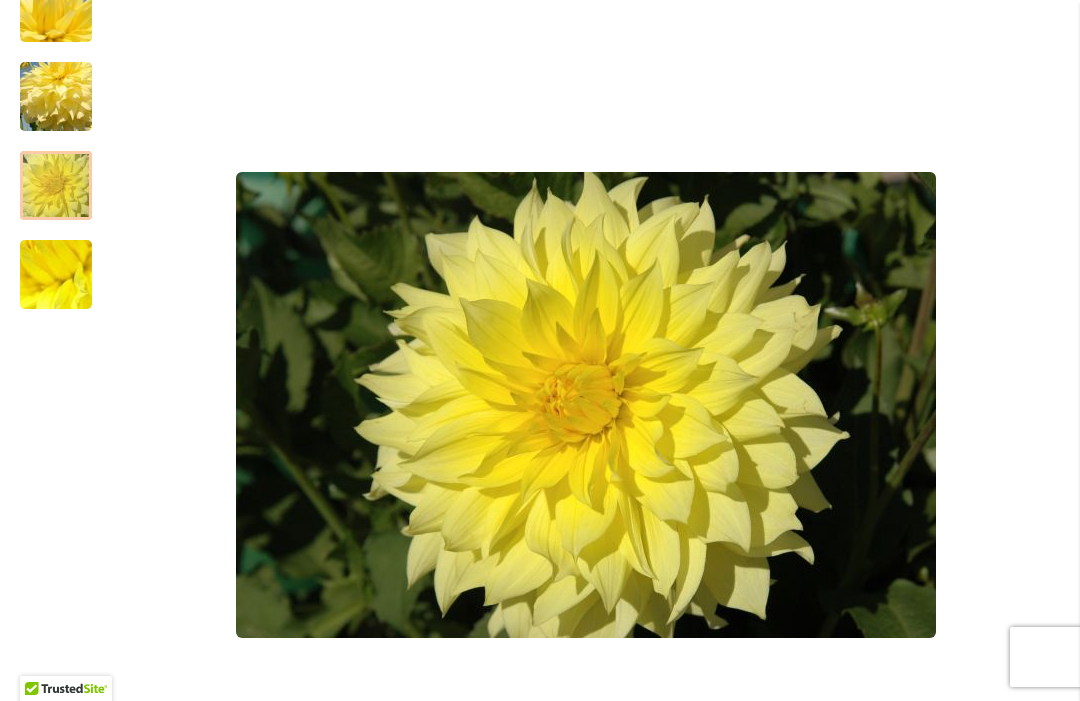 click at bounding box center [56, 186] 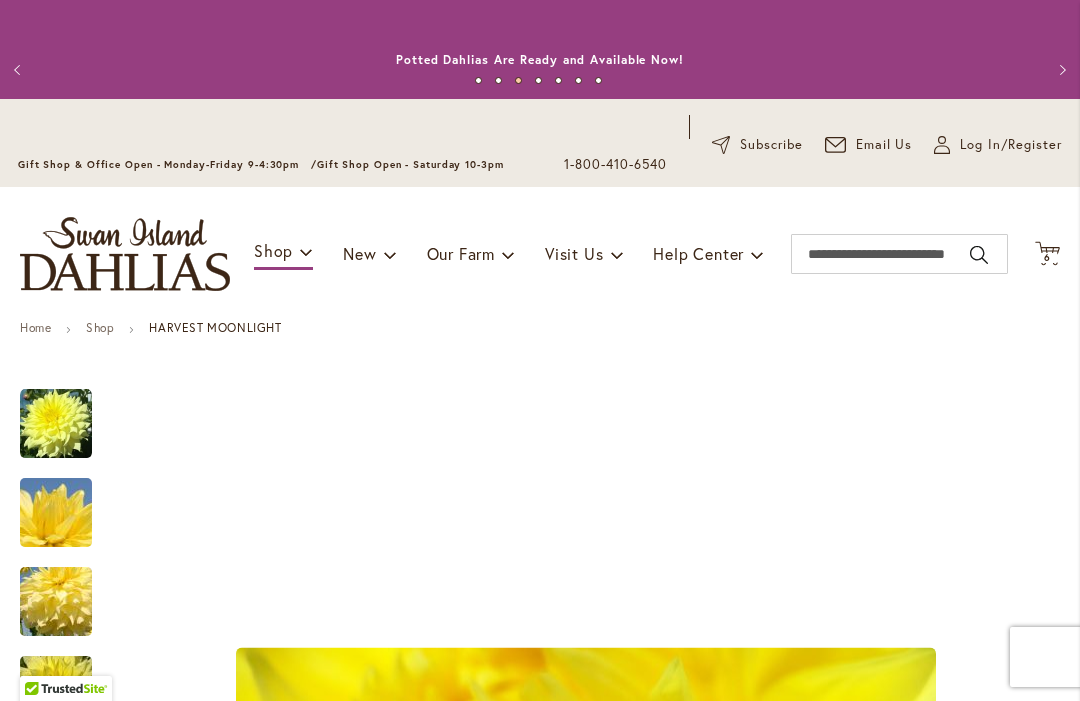 scroll, scrollTop: 0, scrollLeft: 0, axis: both 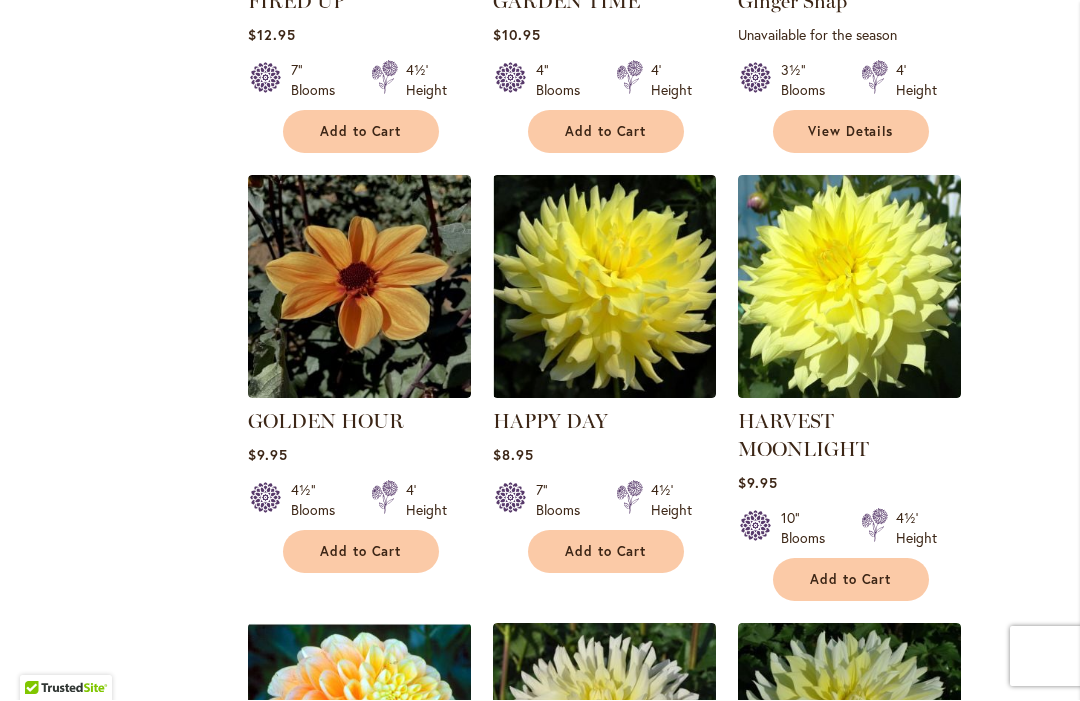 click on "Add to Cart" at bounding box center [851, 580] 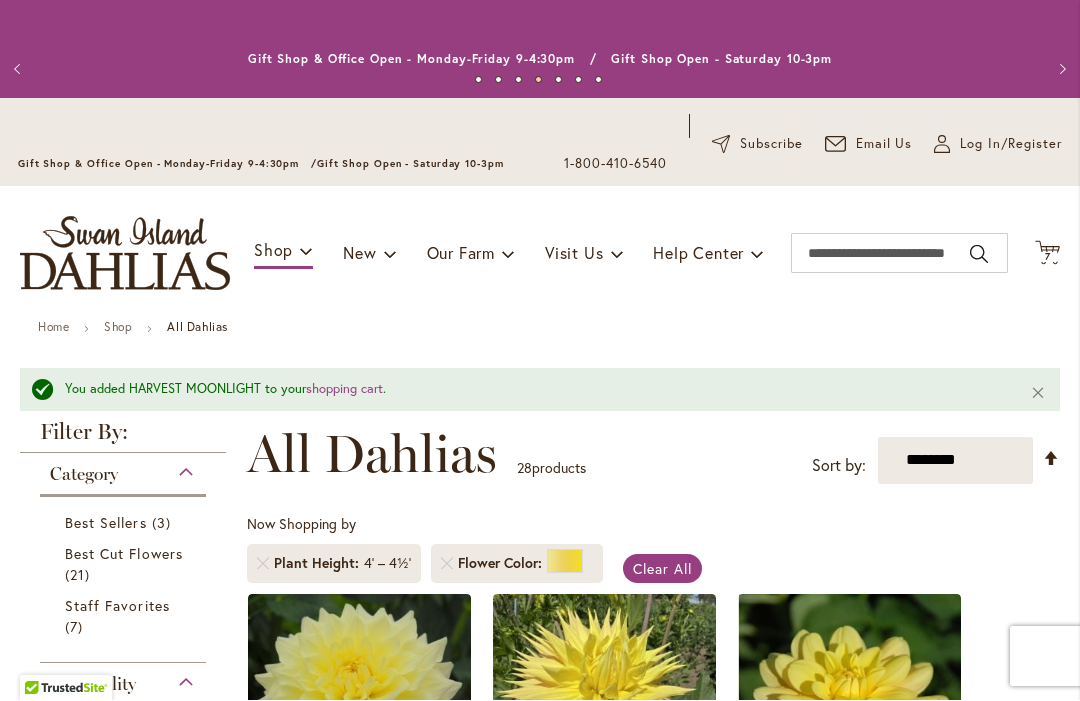 scroll, scrollTop: 0, scrollLeft: 0, axis: both 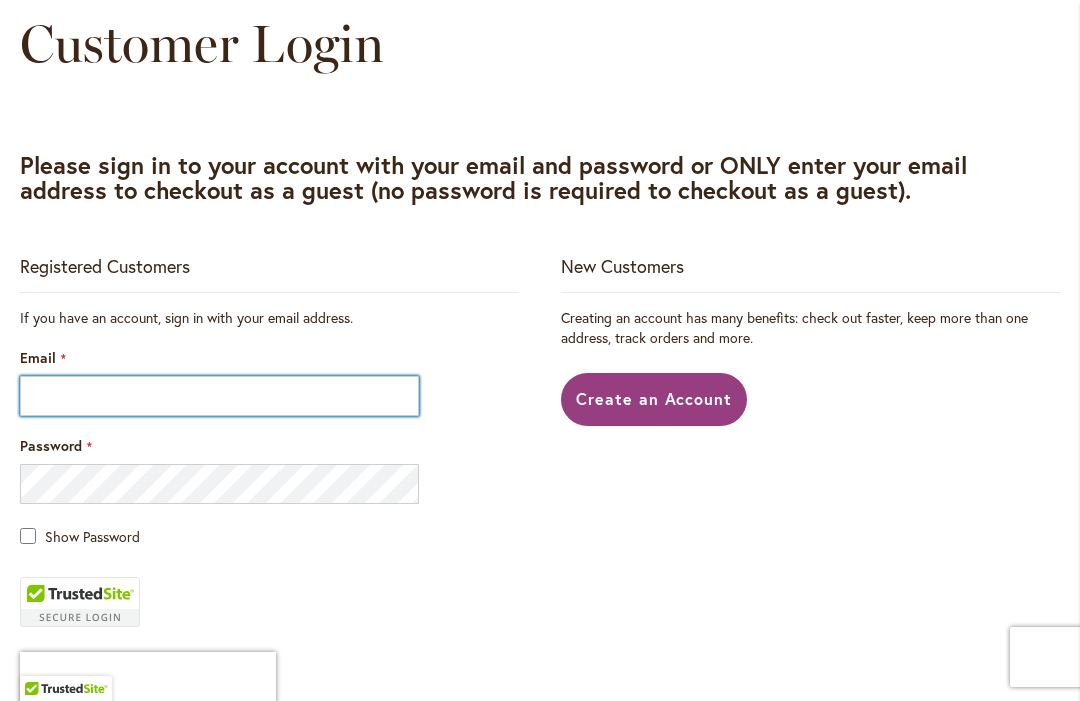 click on "Email" at bounding box center (219, 396) 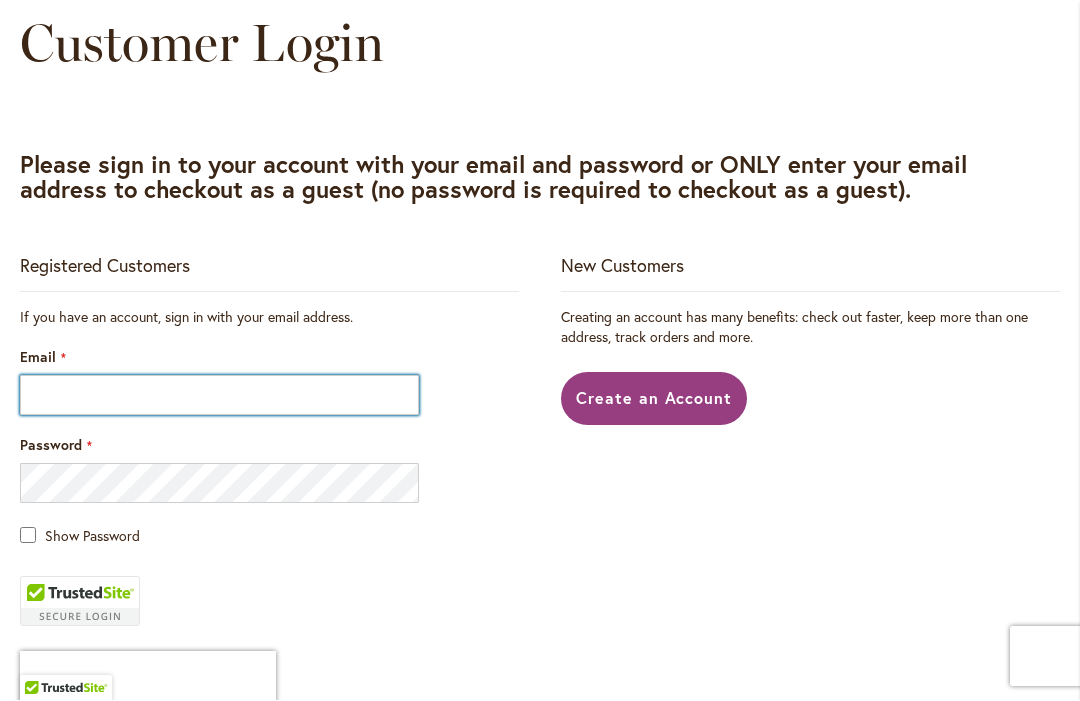click on "Email" at bounding box center (219, 396) 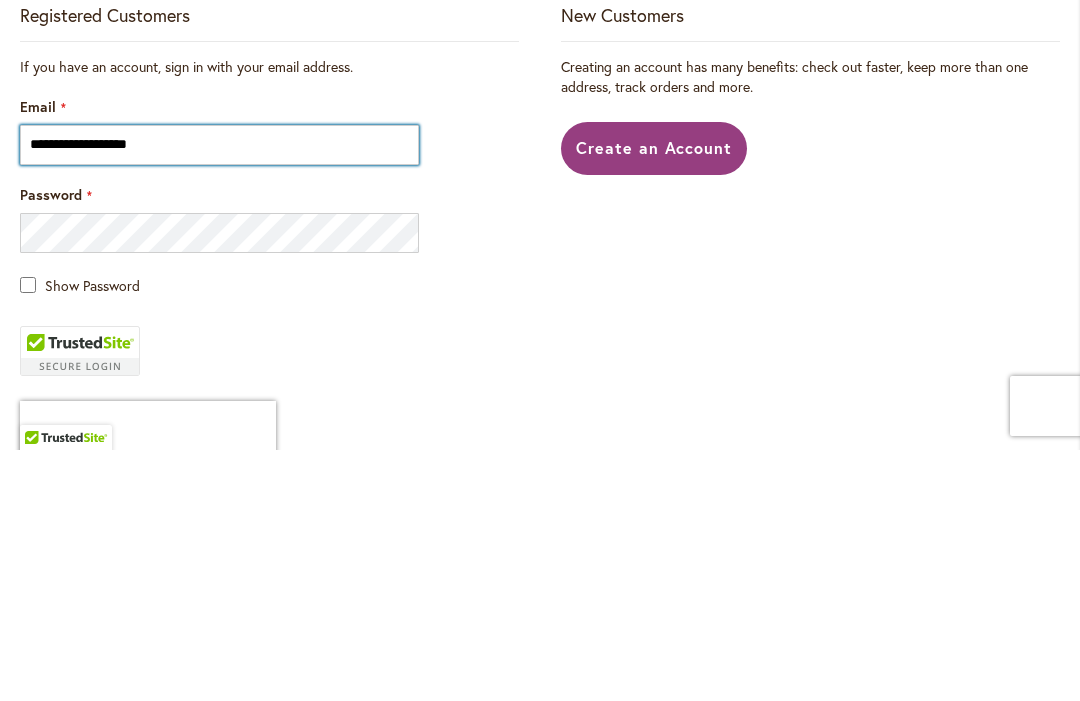 type on "**********" 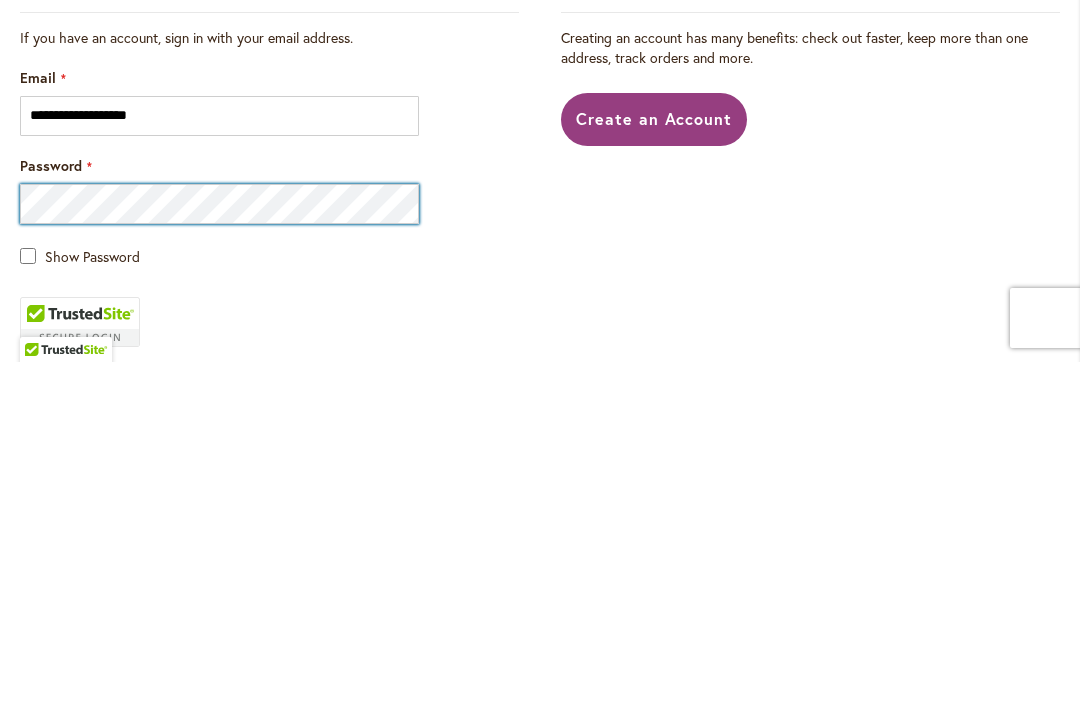 scroll, scrollTop: 244, scrollLeft: 0, axis: vertical 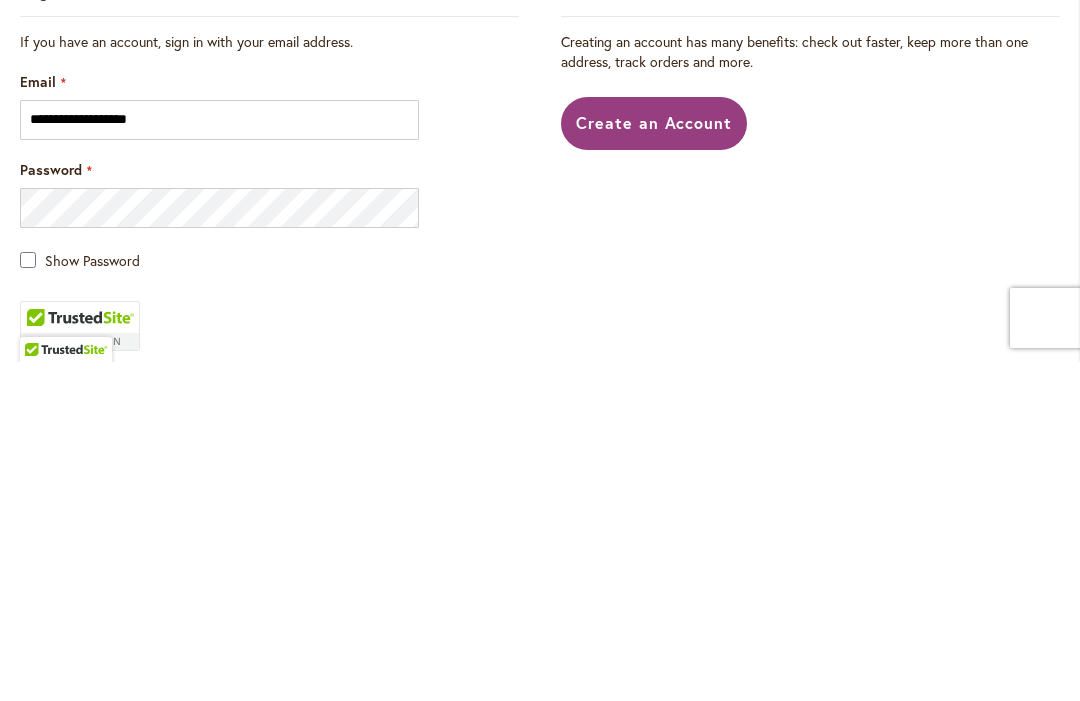 click on "Create an Account" at bounding box center [654, 461] 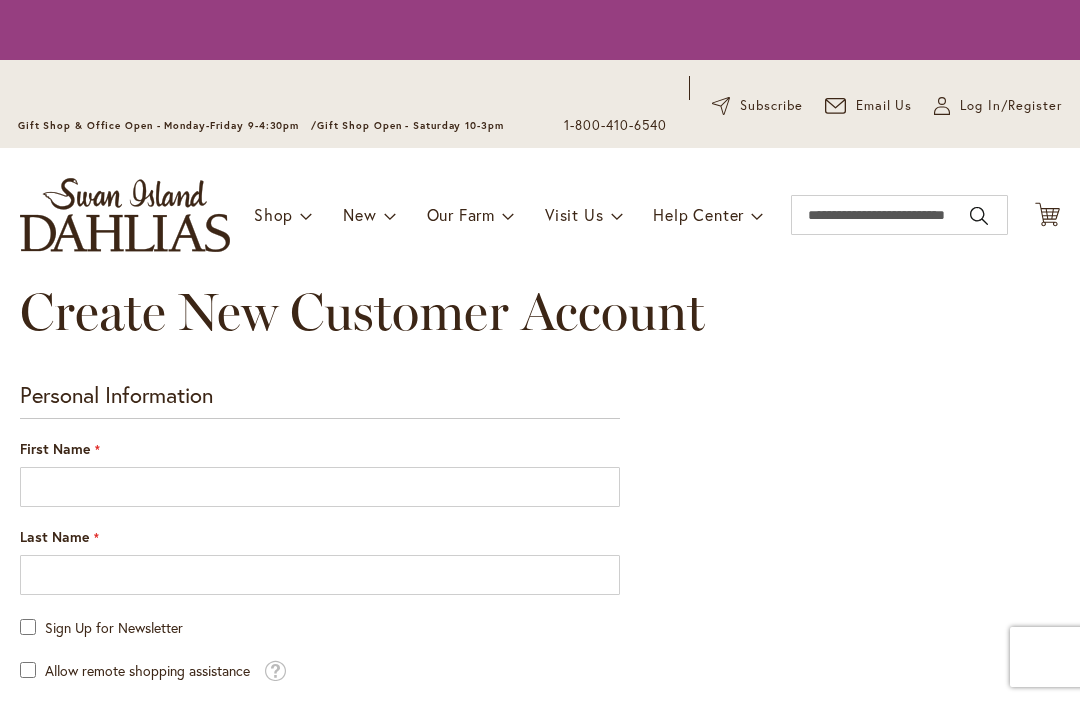 scroll, scrollTop: 0, scrollLeft: 0, axis: both 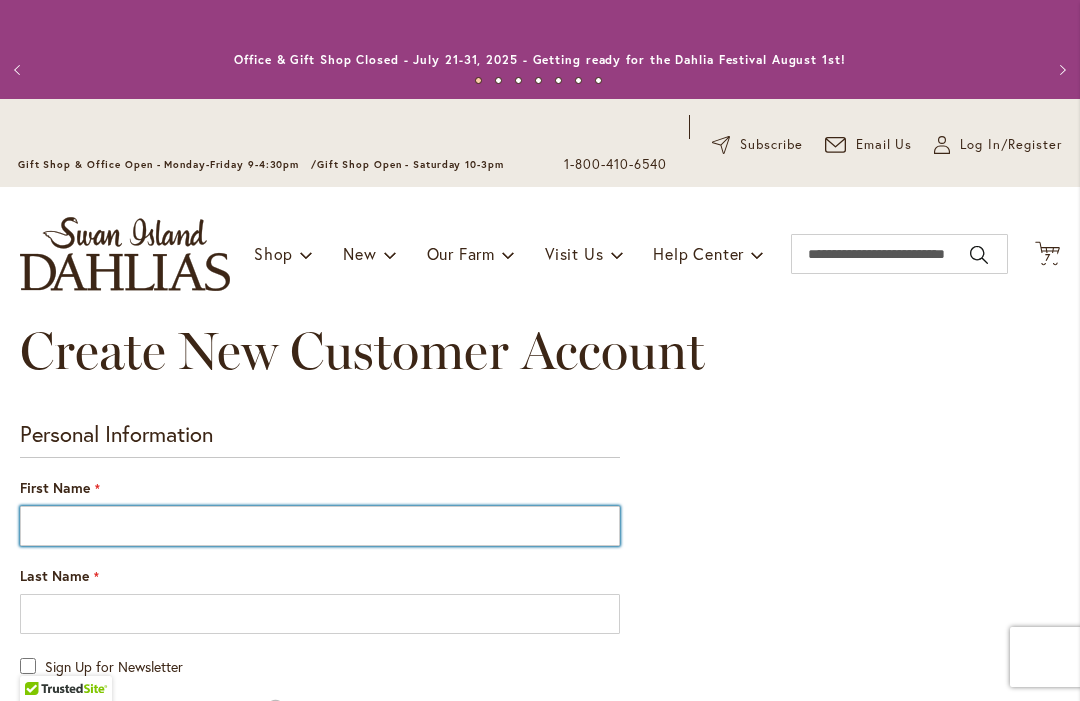 click on "First Name" at bounding box center [320, 526] 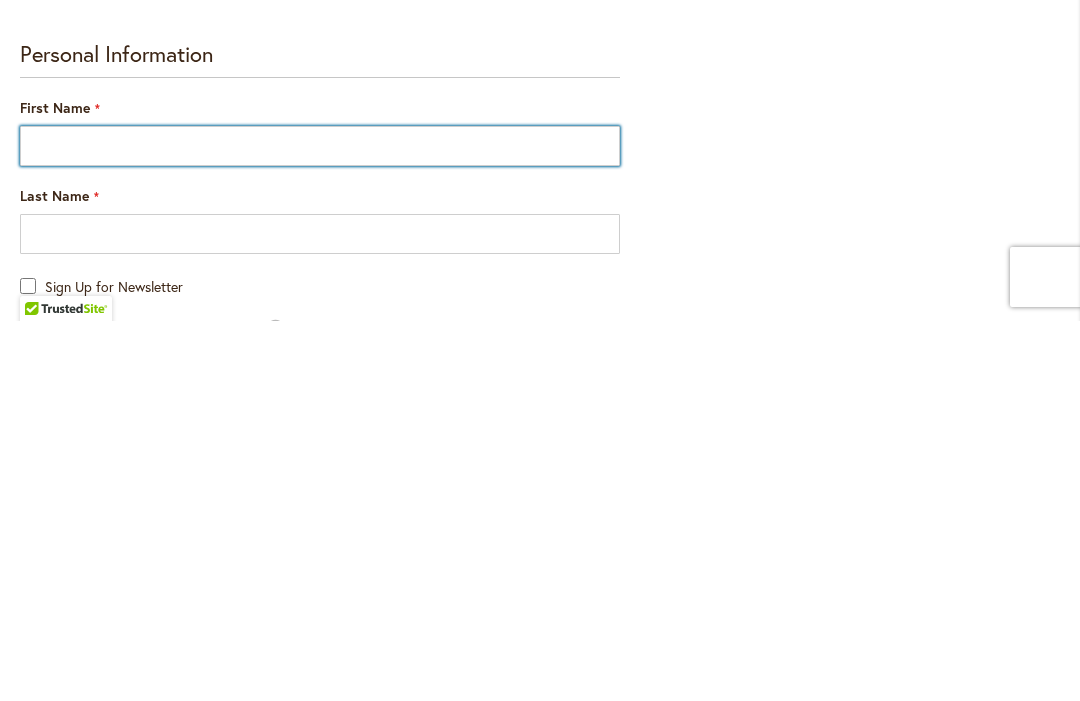 type on "****" 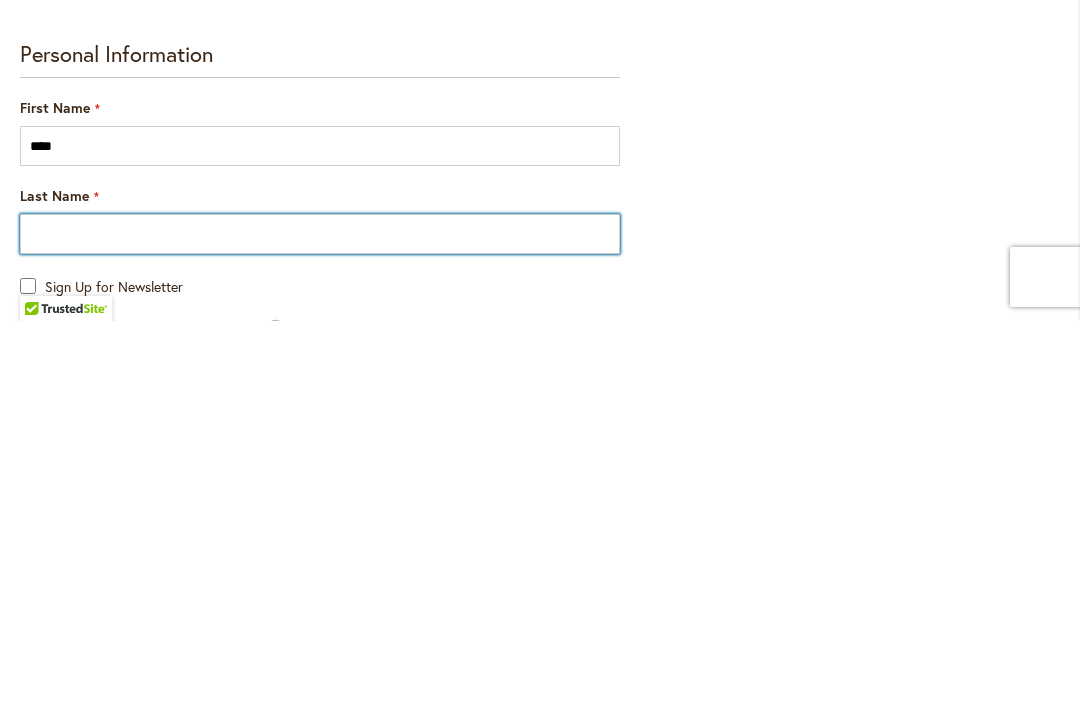 type on "********" 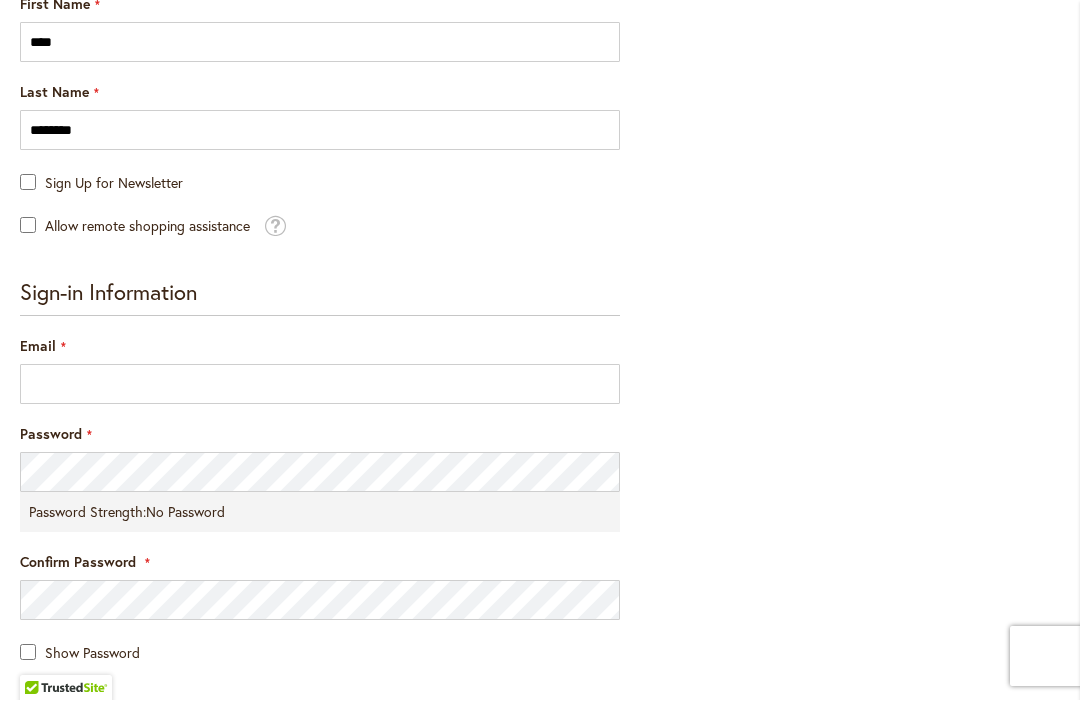 scroll, scrollTop: 484, scrollLeft: 0, axis: vertical 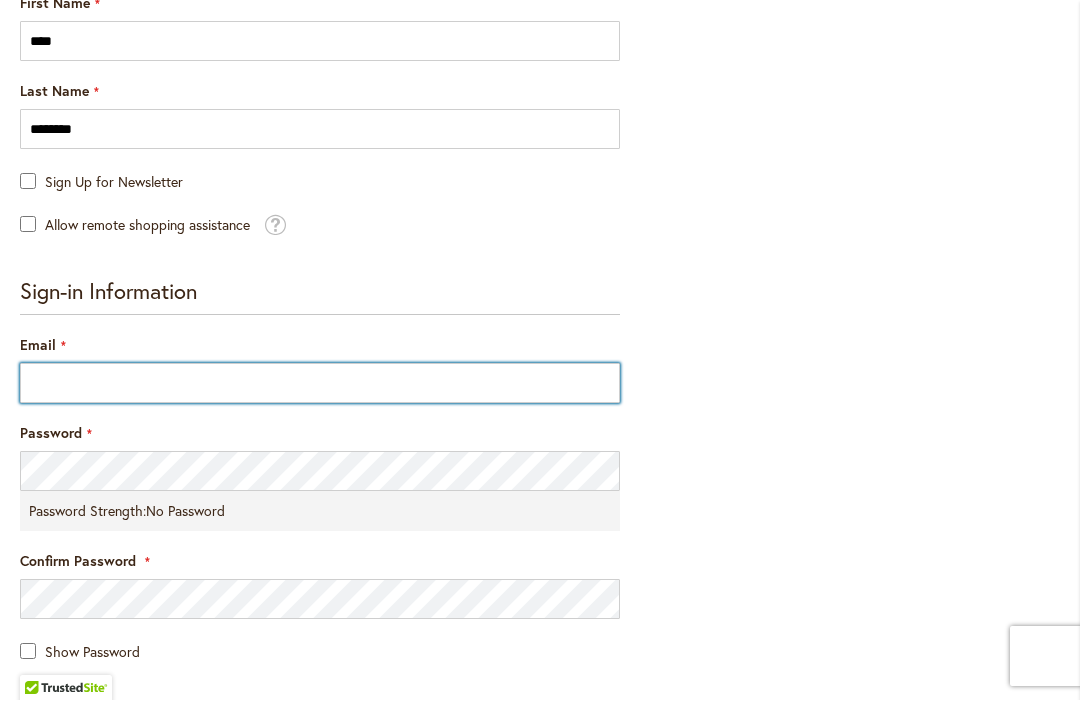 click on "Email" at bounding box center (320, 384) 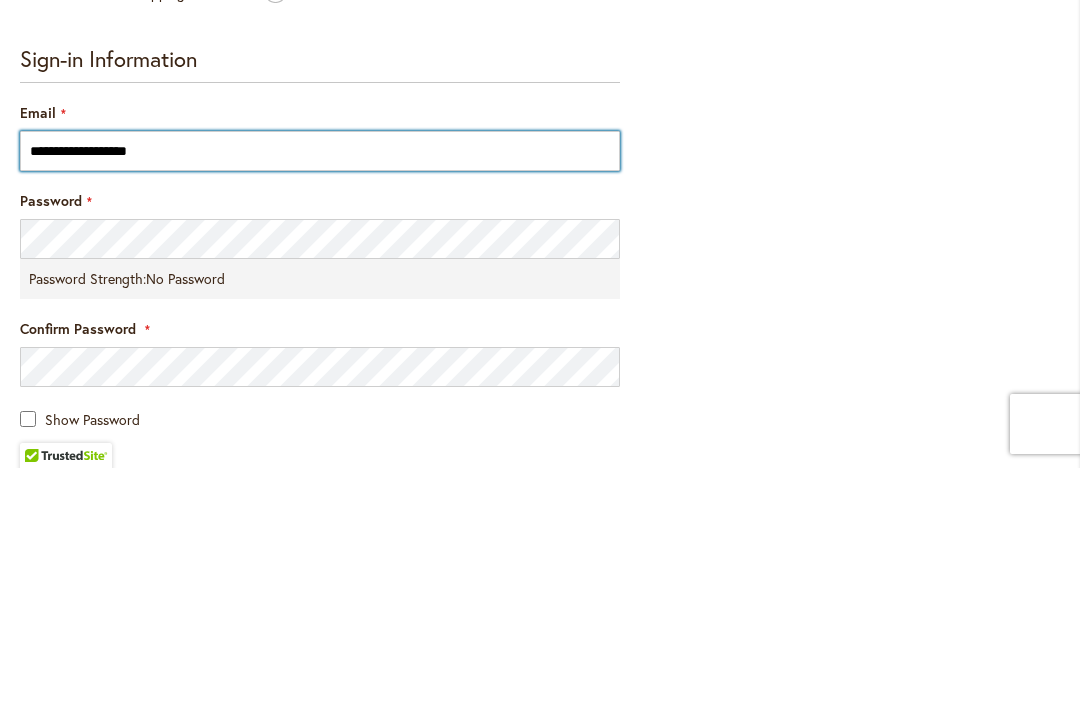 type on "**********" 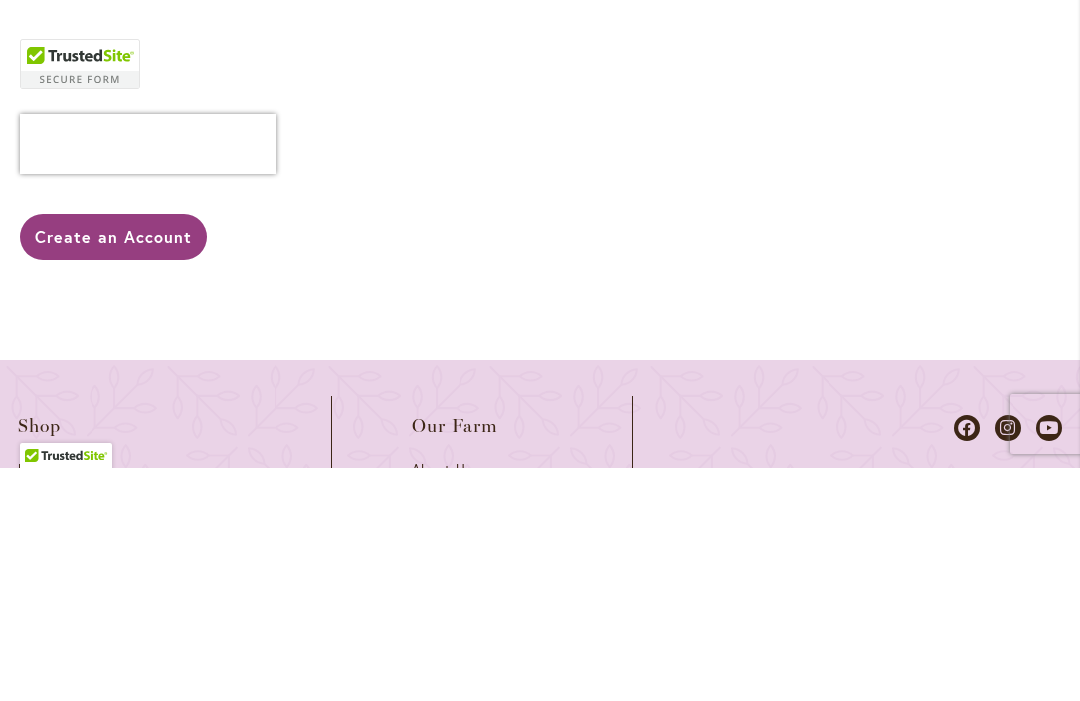 scroll, scrollTop: 983, scrollLeft: 0, axis: vertical 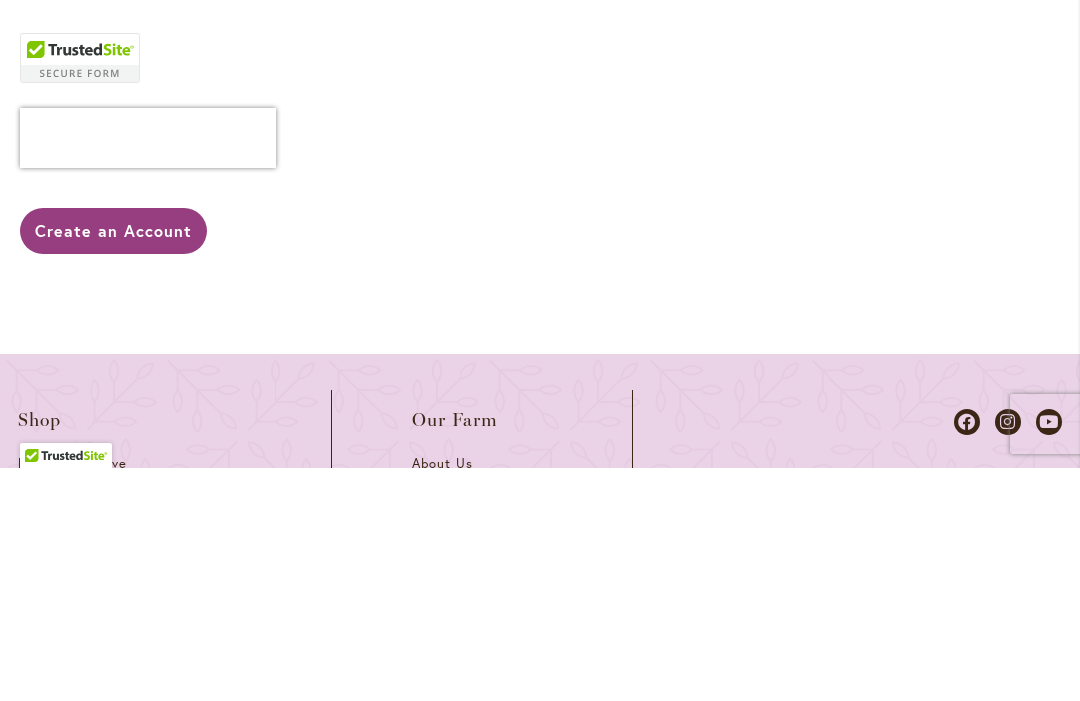 click on "Create an Account" at bounding box center (113, 464) 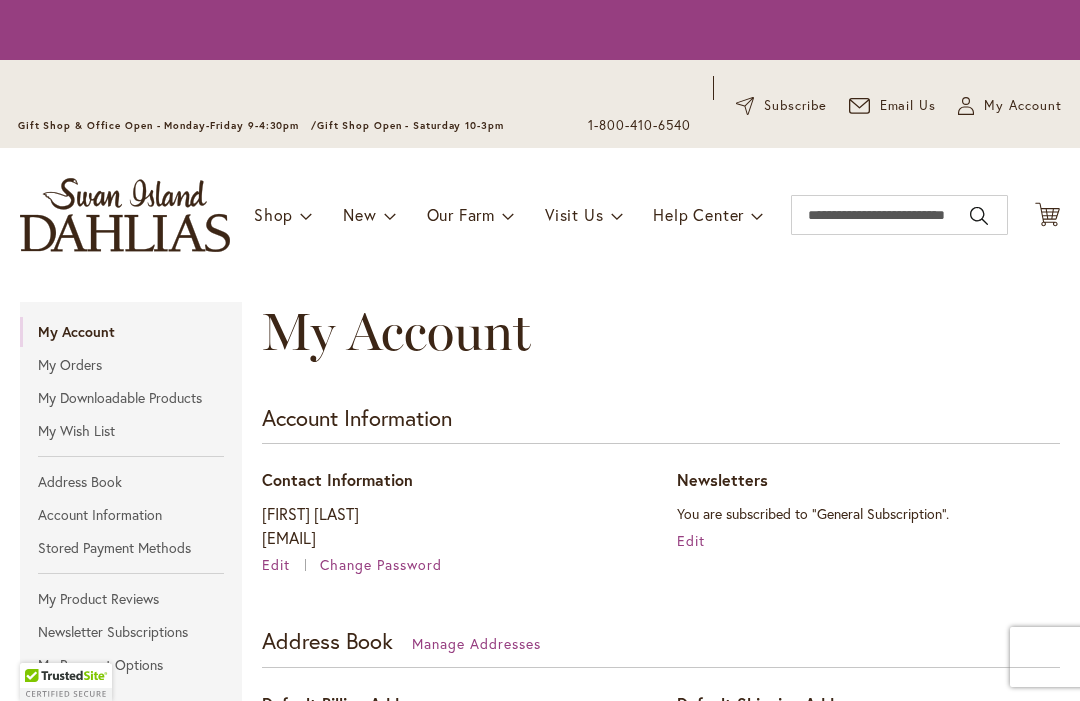 scroll, scrollTop: 0, scrollLeft: 0, axis: both 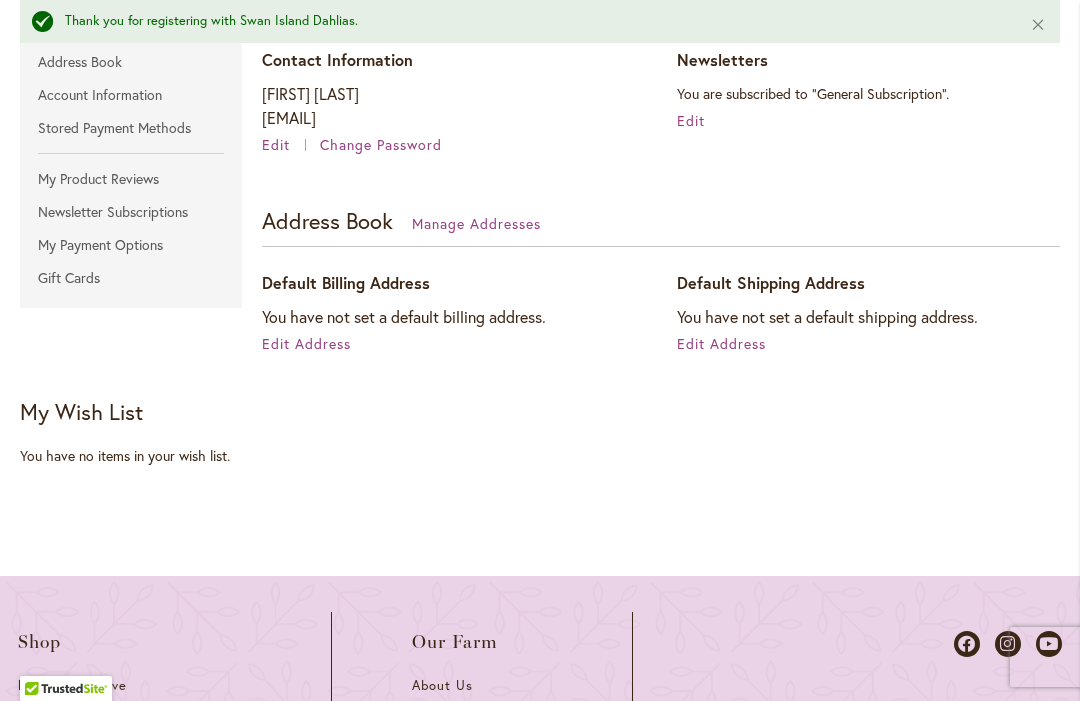 click on "Edit Address" at bounding box center [721, 343] 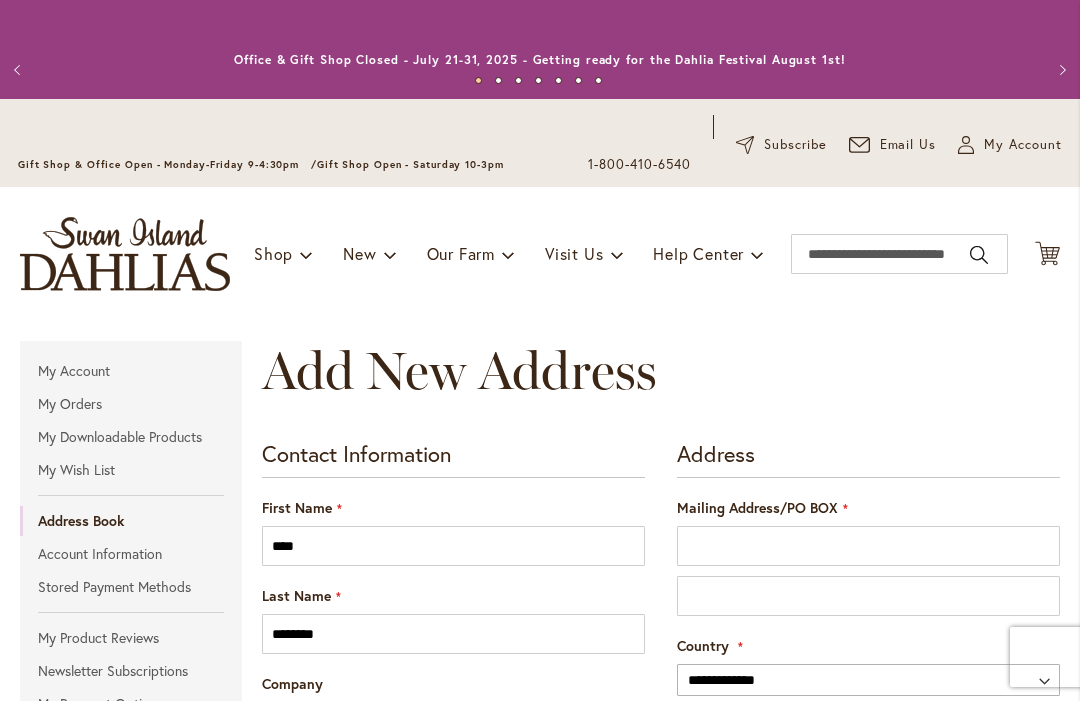 scroll, scrollTop: 0, scrollLeft: 0, axis: both 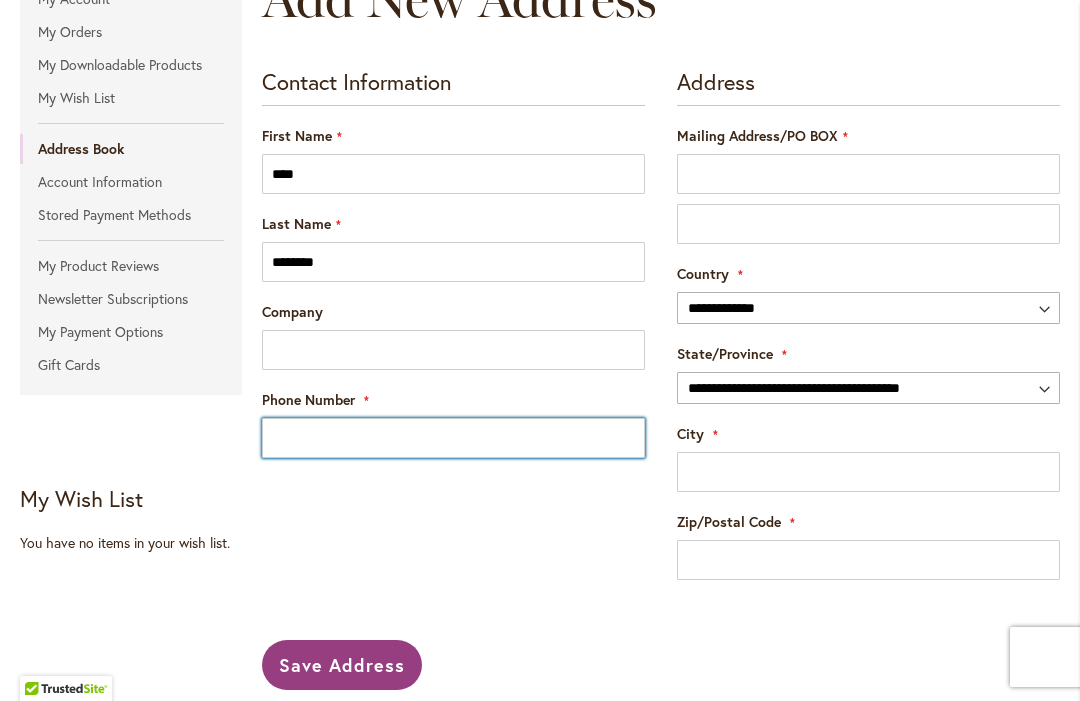 click on "Phone Number" at bounding box center [453, 438] 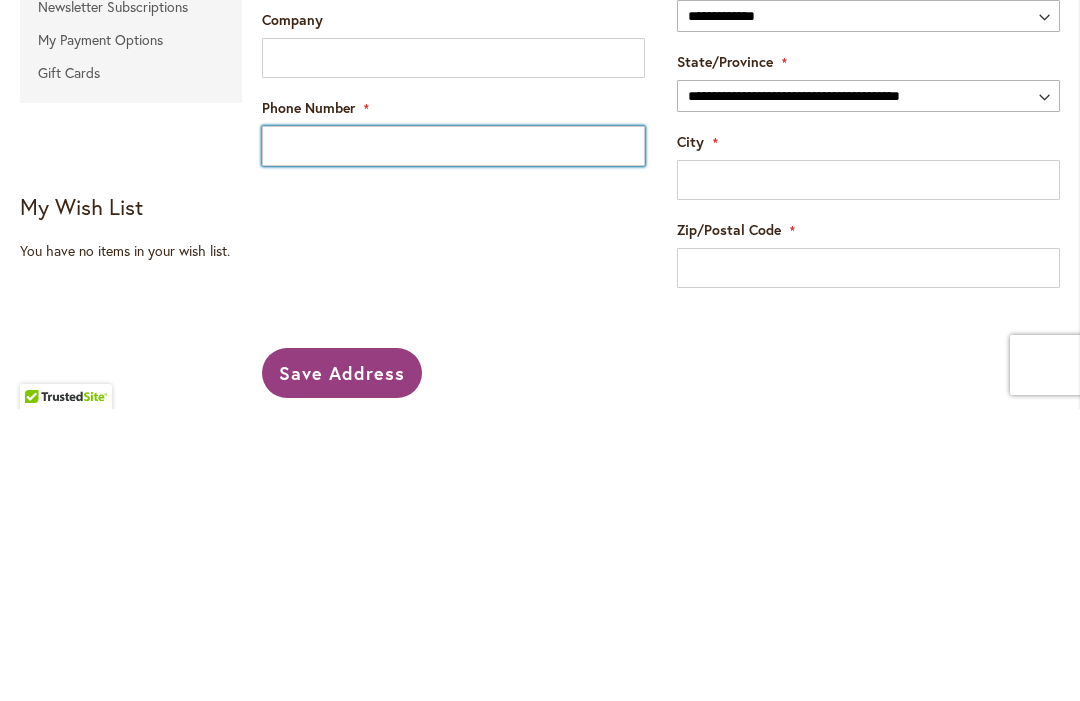 type on "**********" 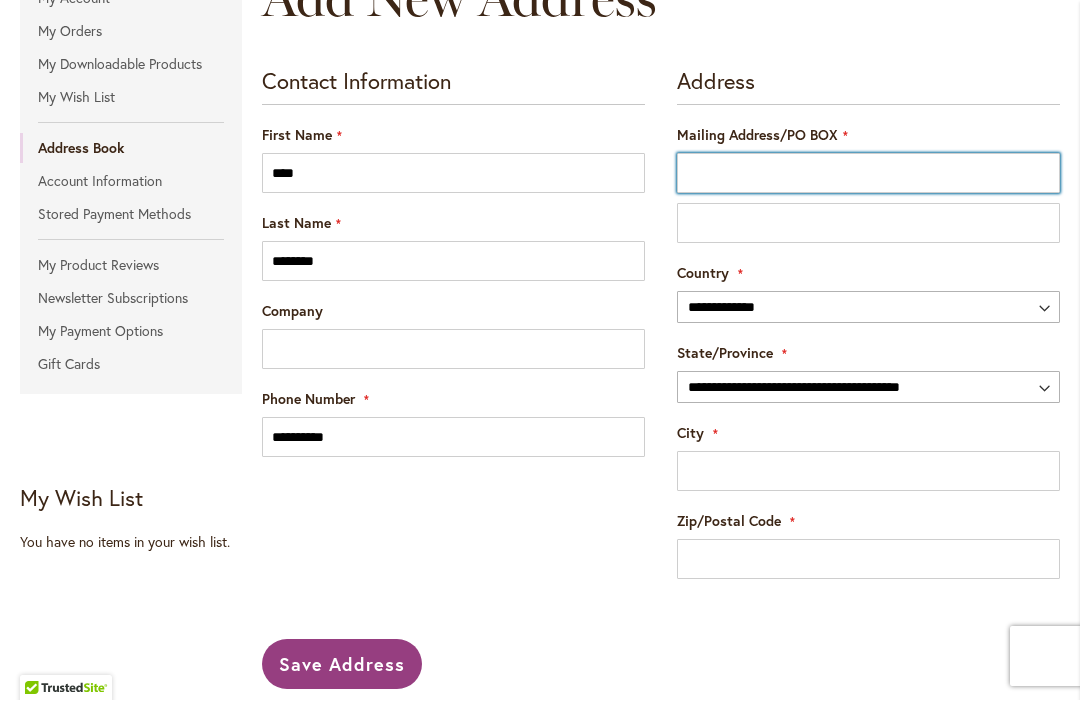 click on "Mailing Address/PO BOX" at bounding box center (868, 174) 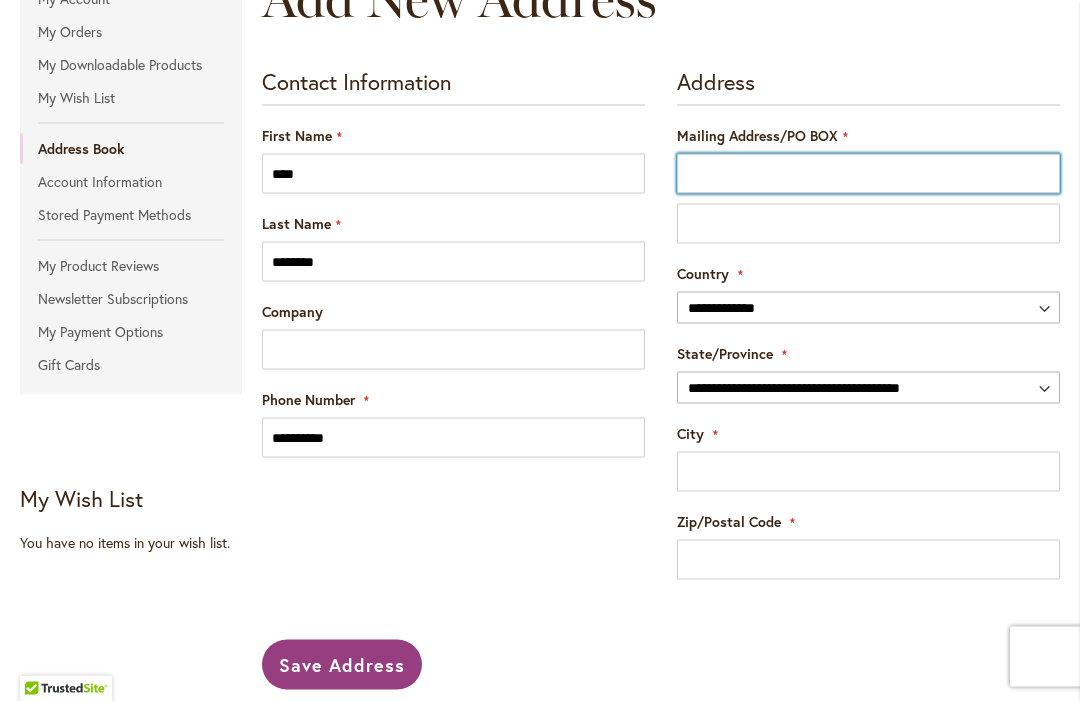 type on "***" 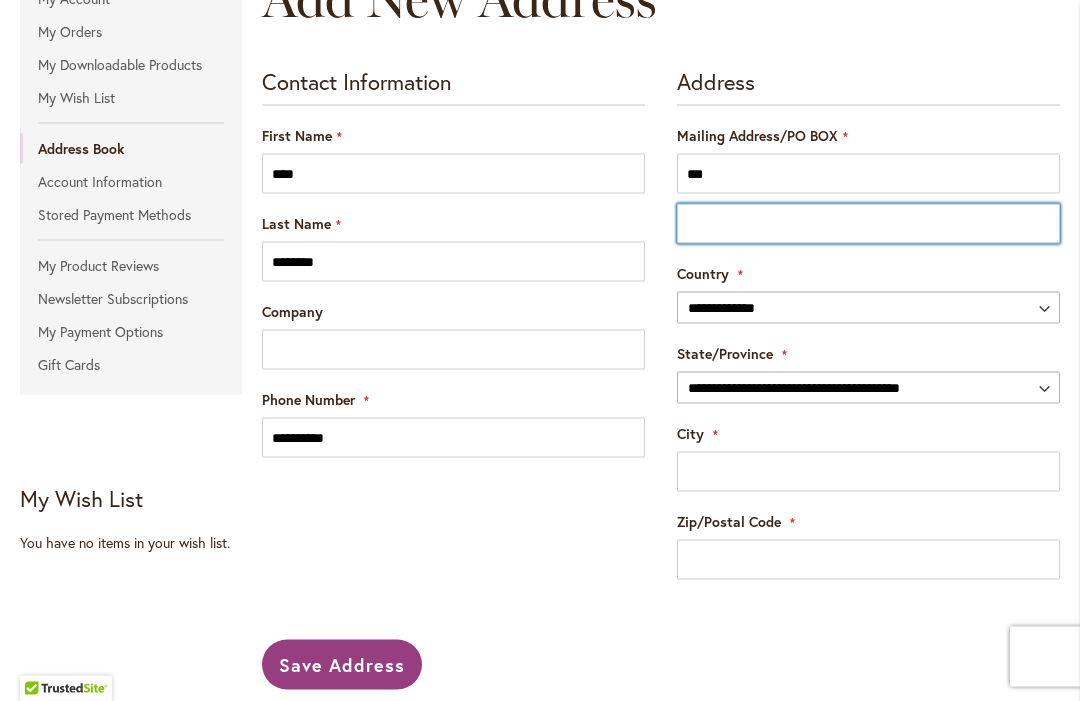 type on "********" 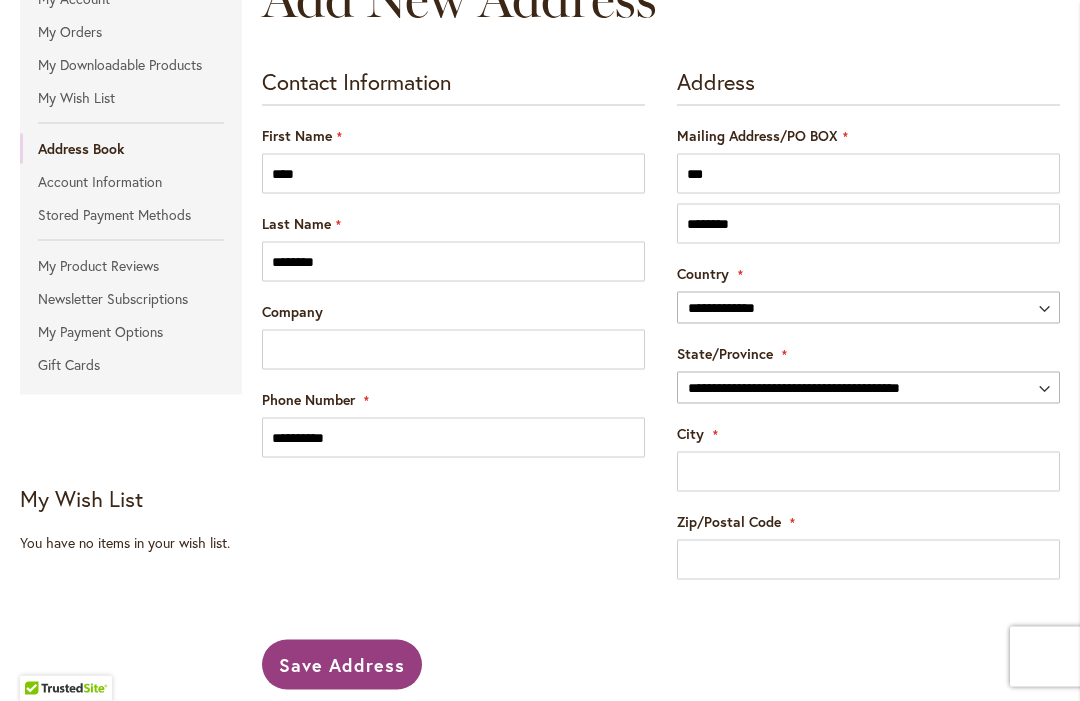 select on "**" 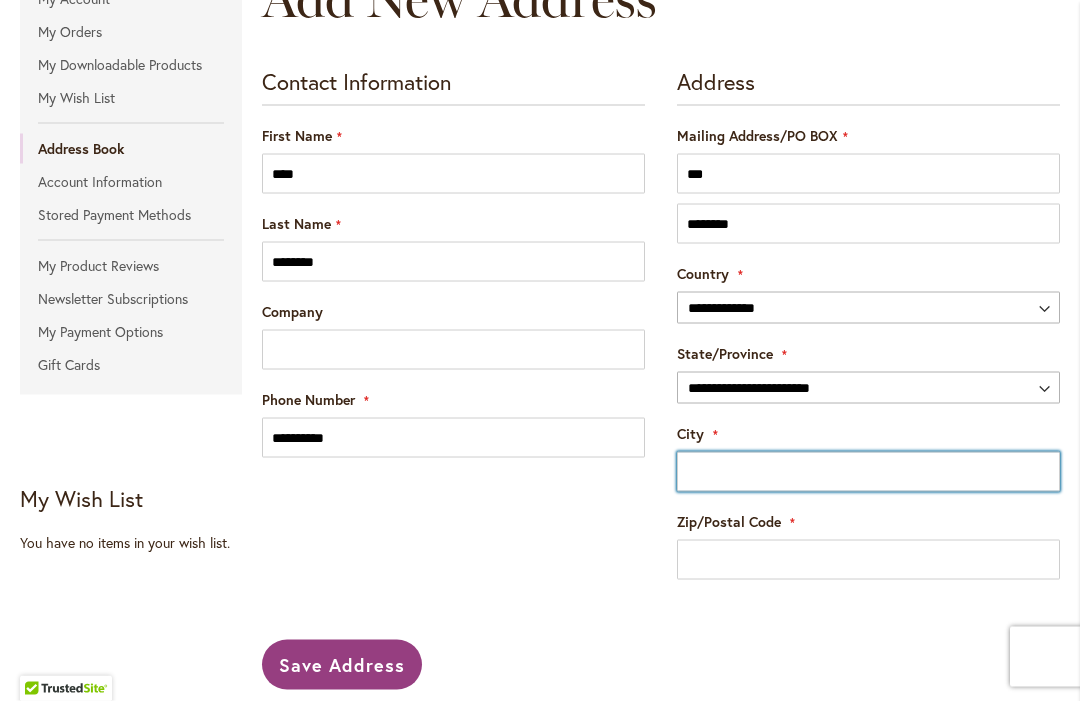 type on "********" 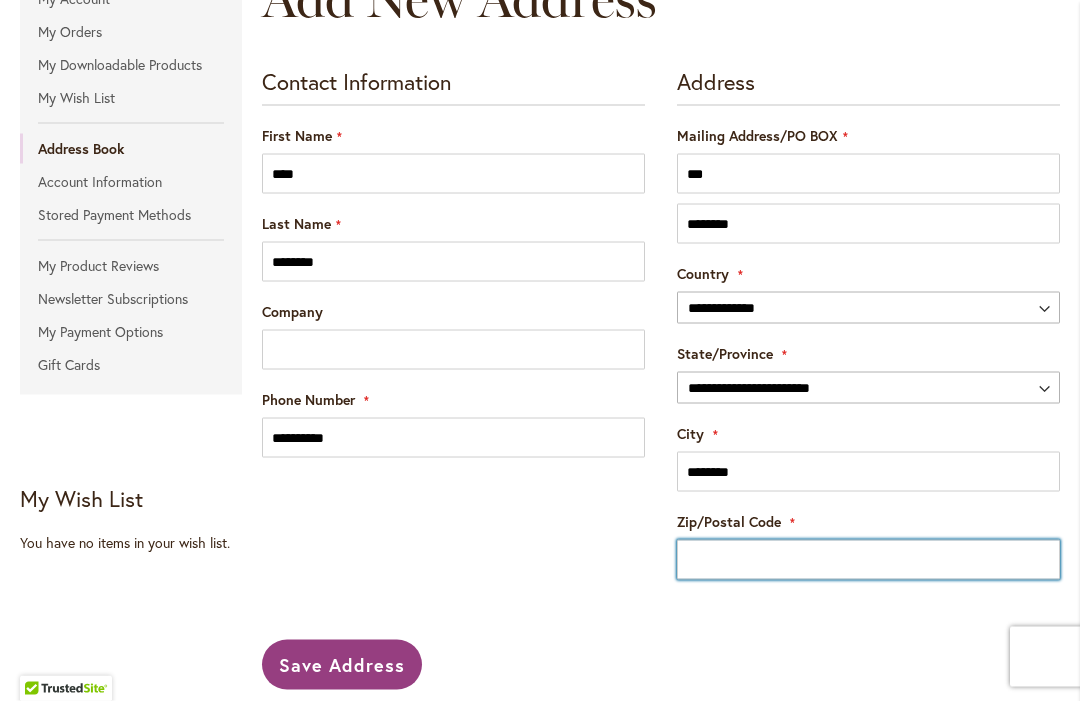 type on "*****" 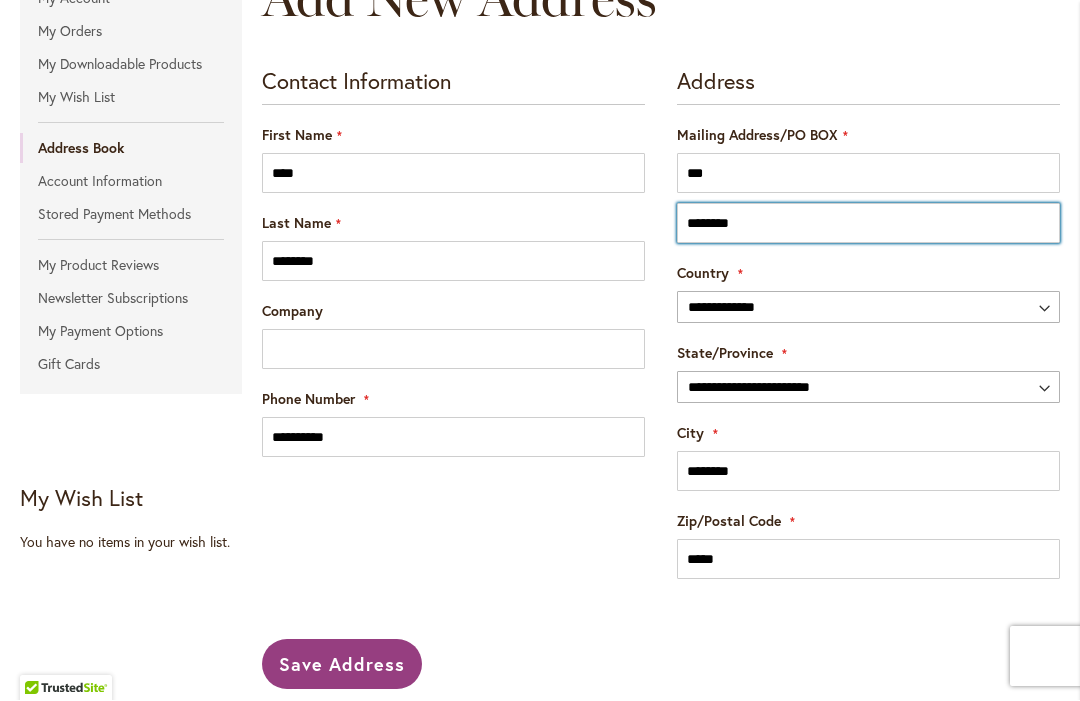 click on "********" at bounding box center [868, 224] 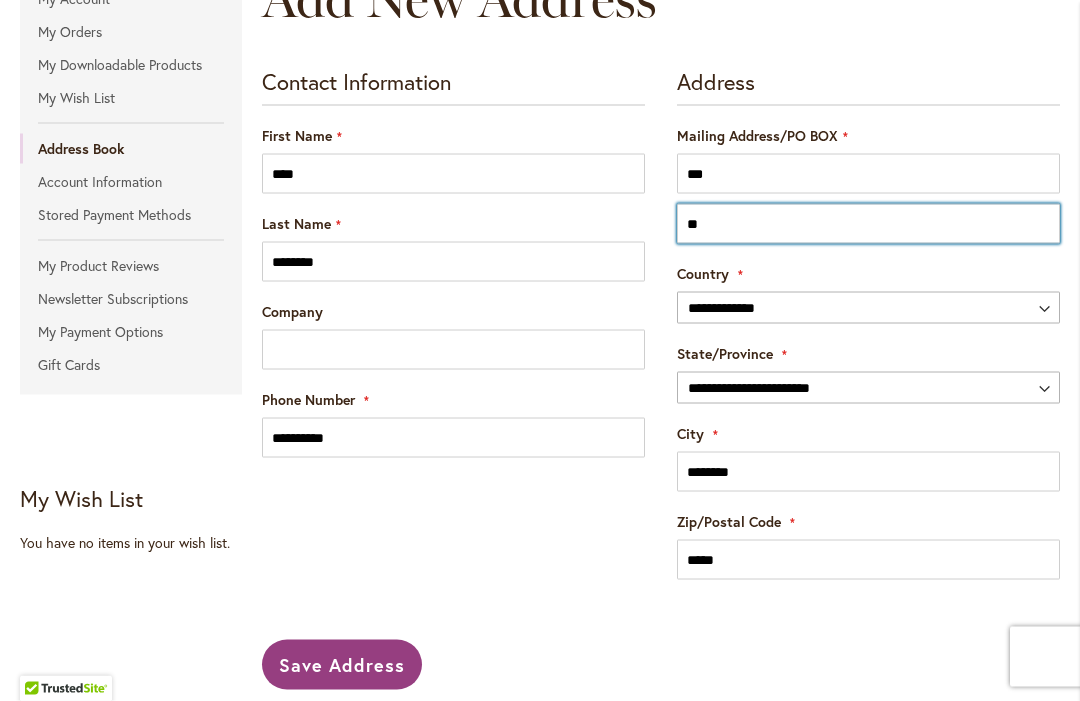 type on "*" 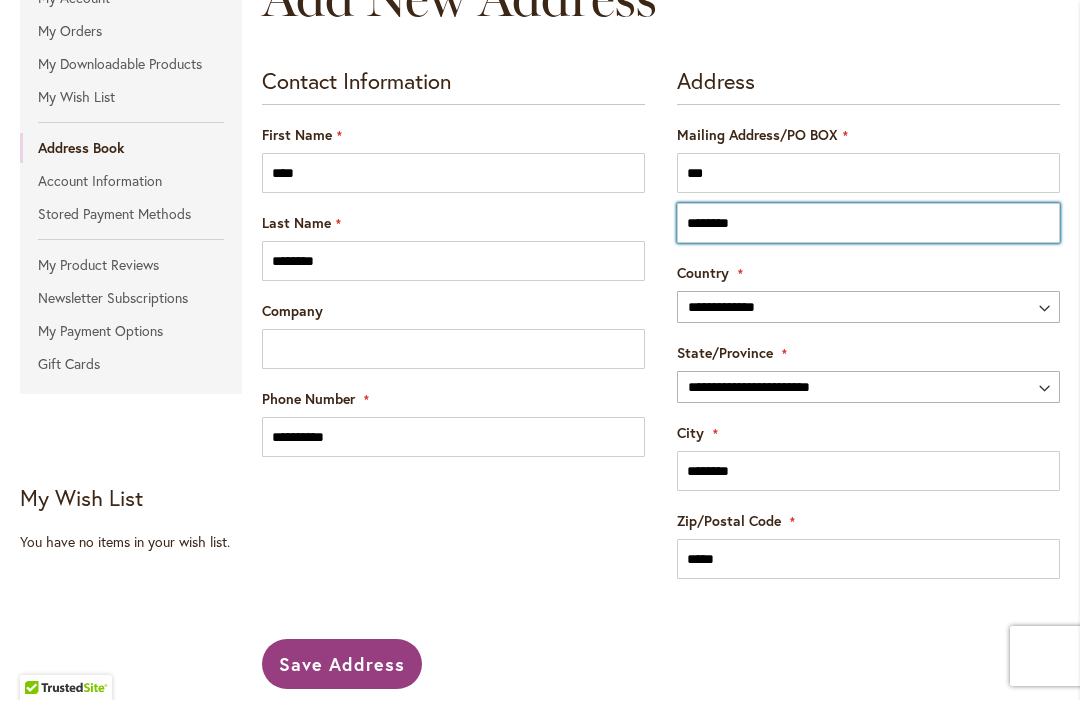 click on "********" at bounding box center (868, 224) 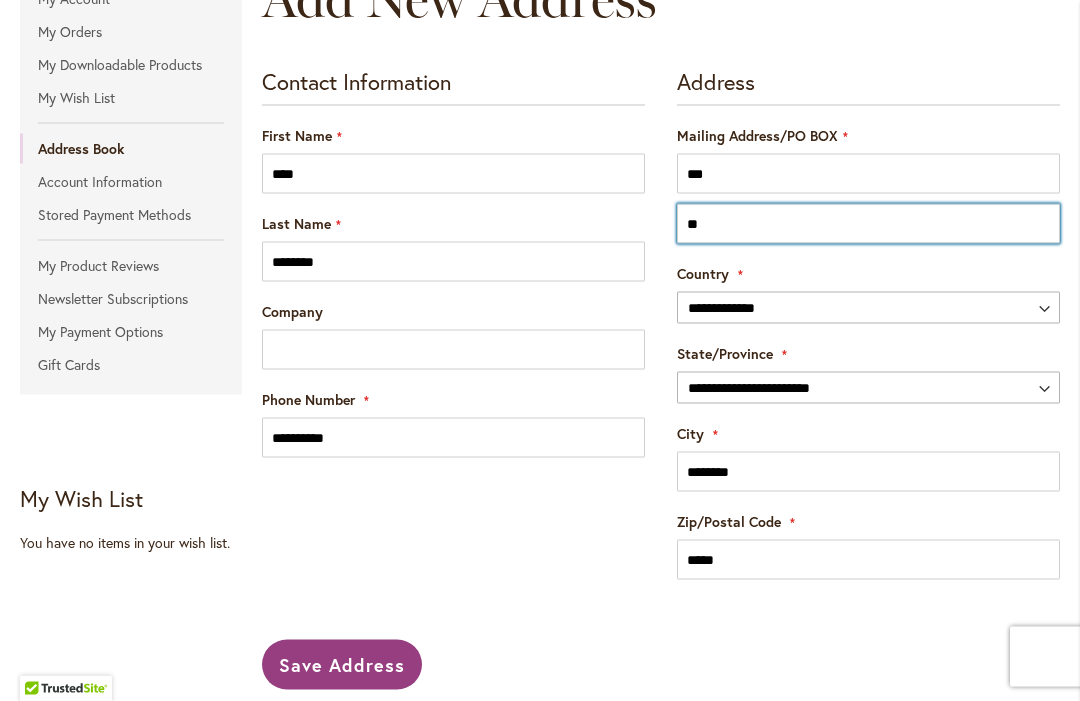 type on "*" 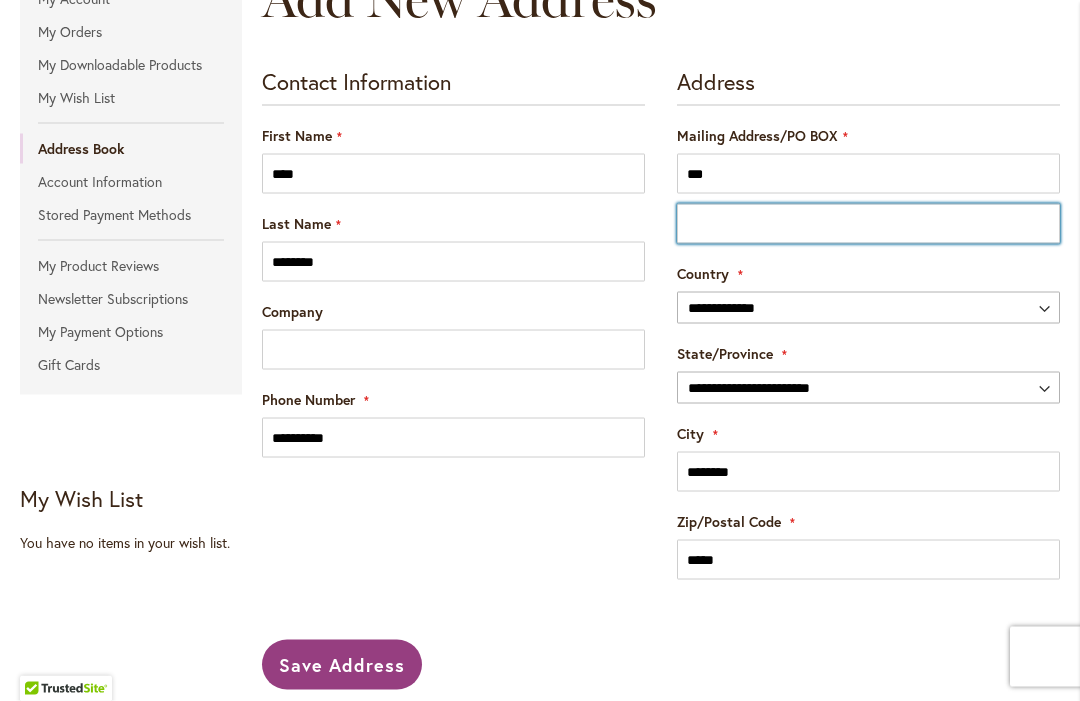 type 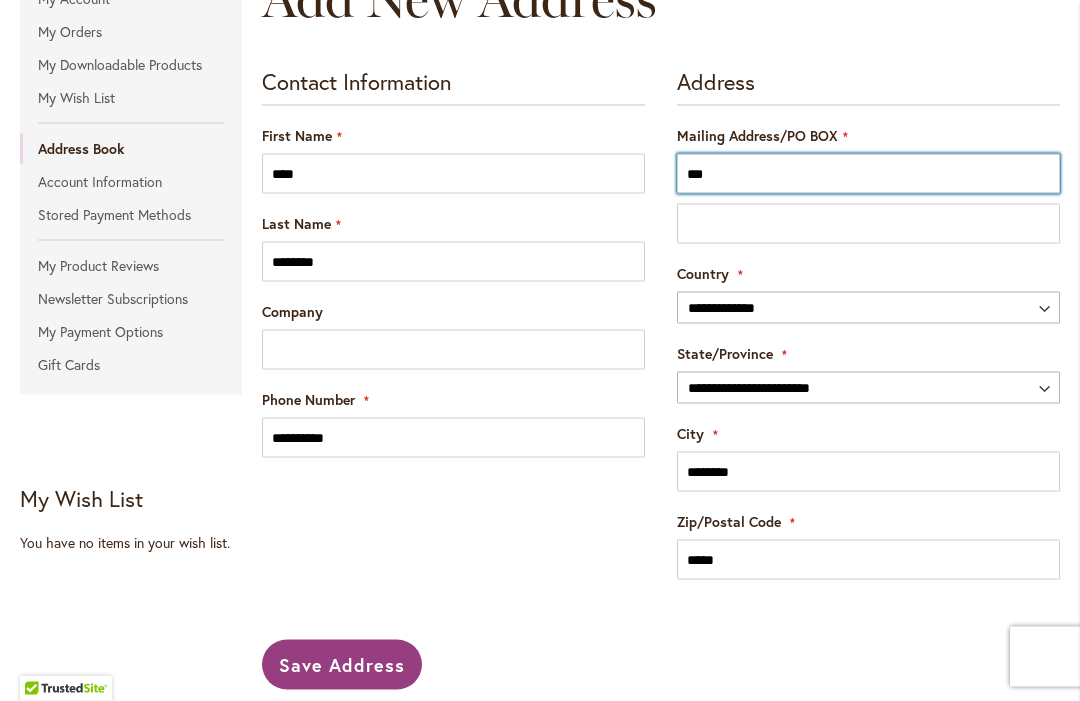click on "***" at bounding box center (868, 174) 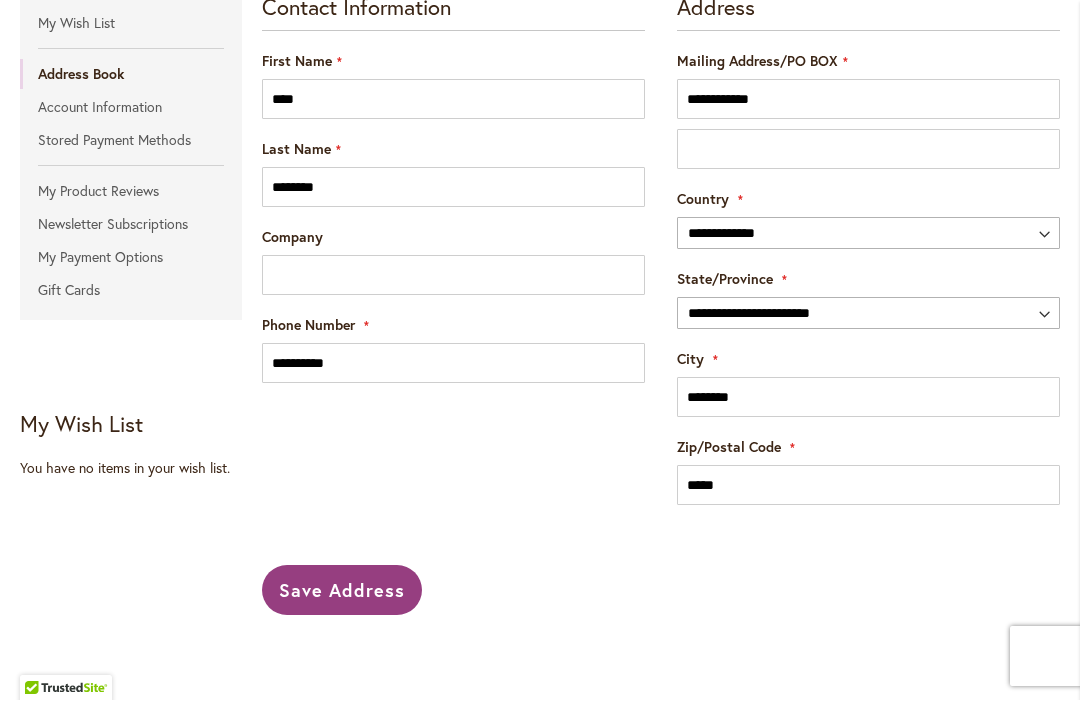 scroll, scrollTop: 456, scrollLeft: 0, axis: vertical 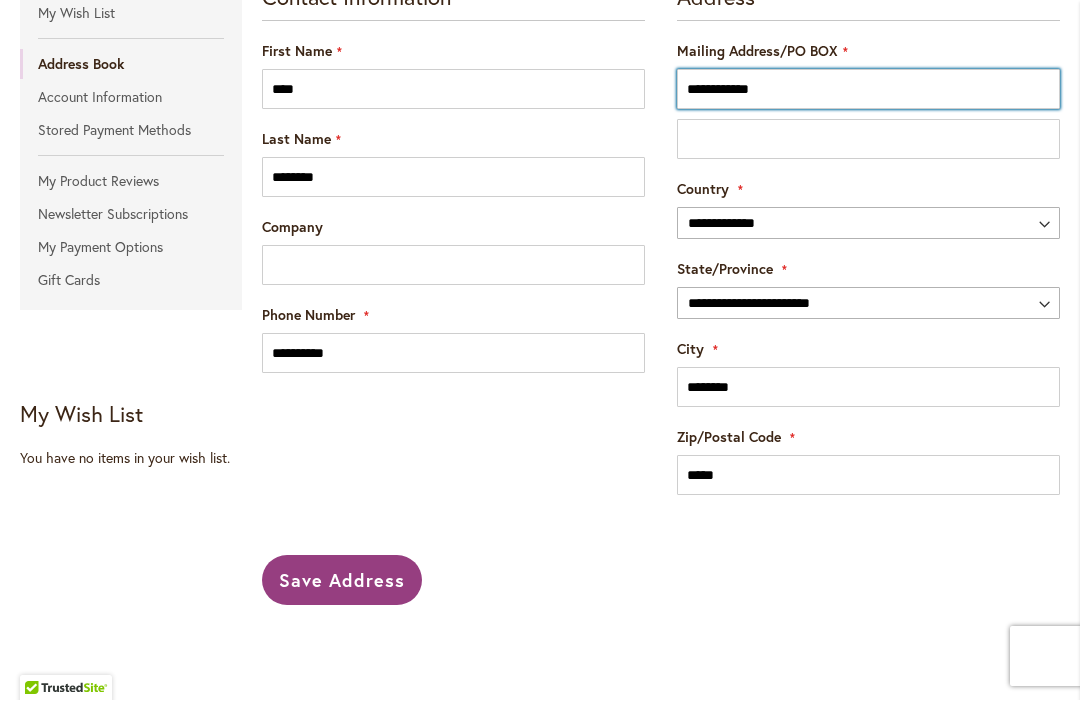 type on "**********" 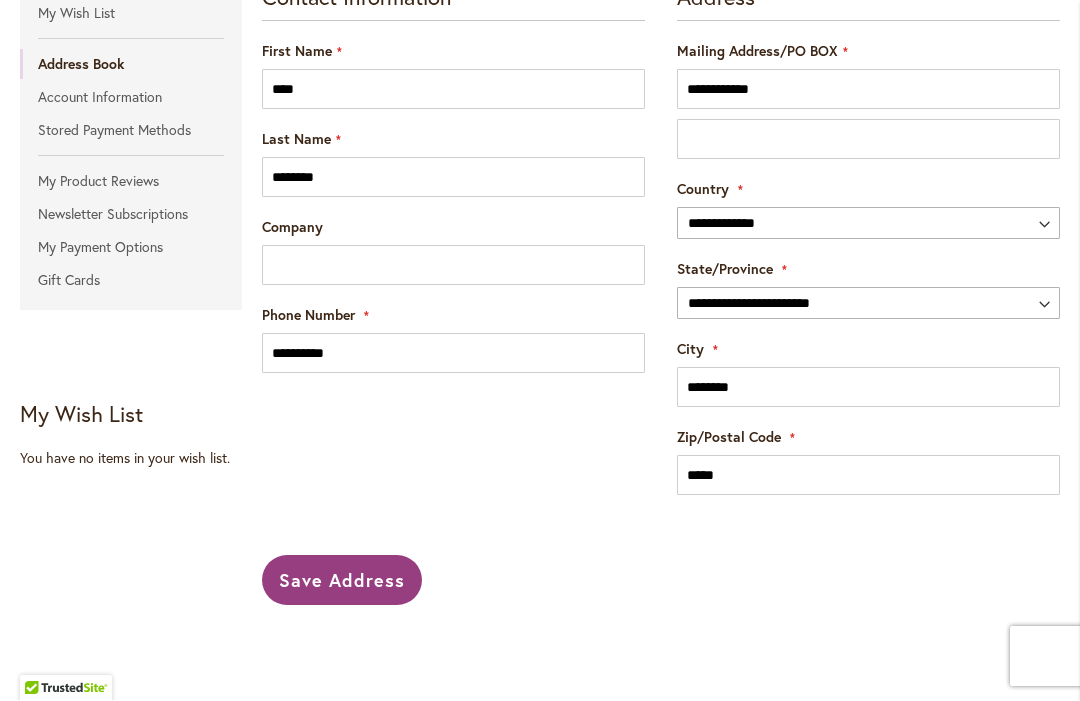 click on "Save Address" at bounding box center [342, 581] 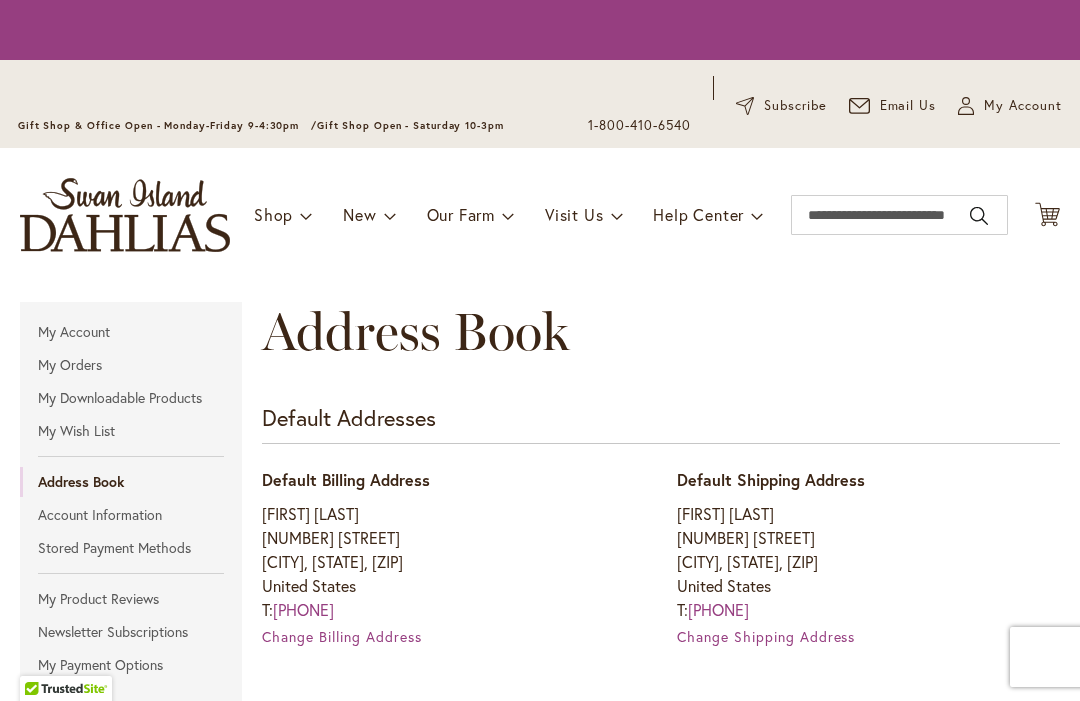 scroll, scrollTop: 0, scrollLeft: 0, axis: both 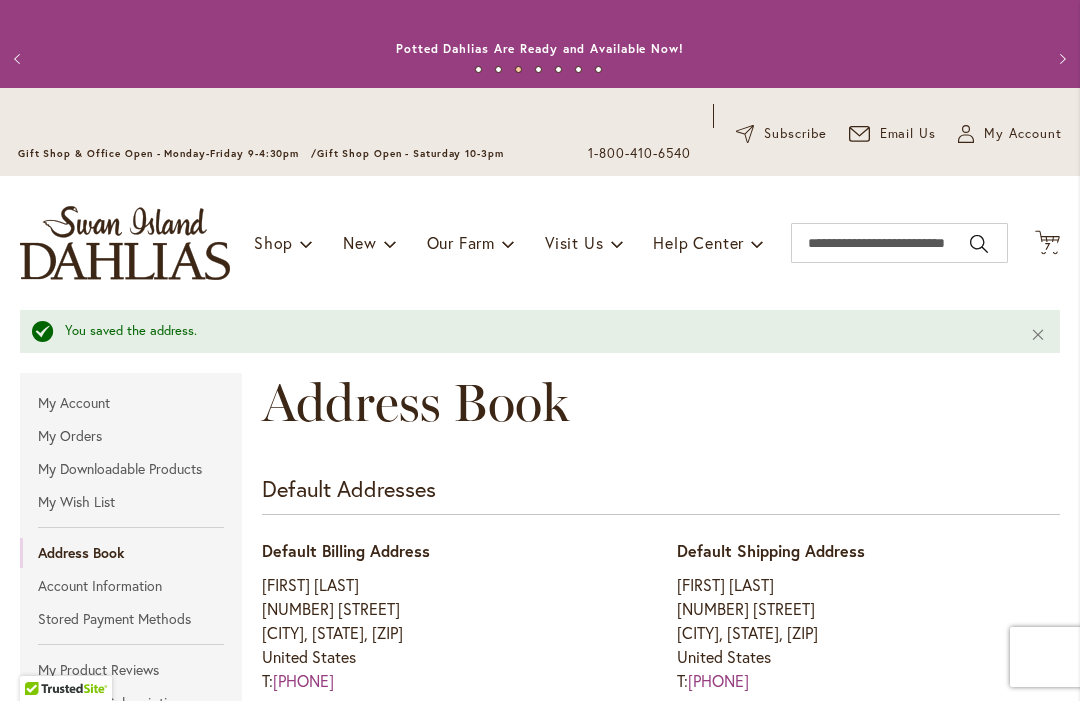 click on "7" at bounding box center [1048, 246] 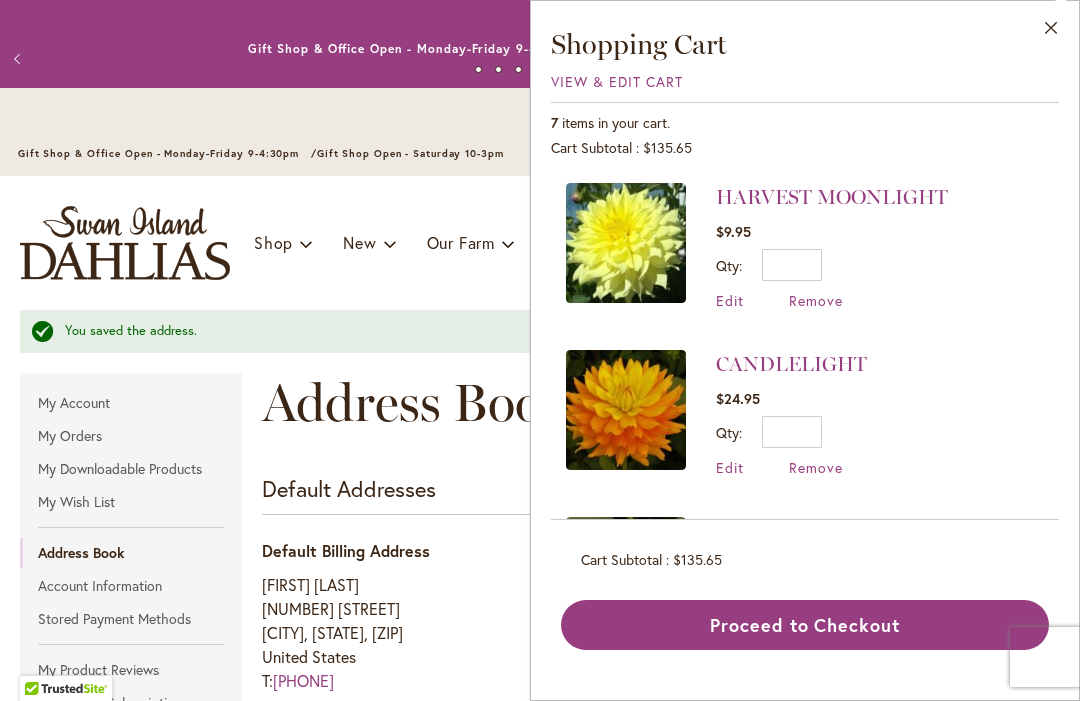 scroll, scrollTop: 0, scrollLeft: 0, axis: both 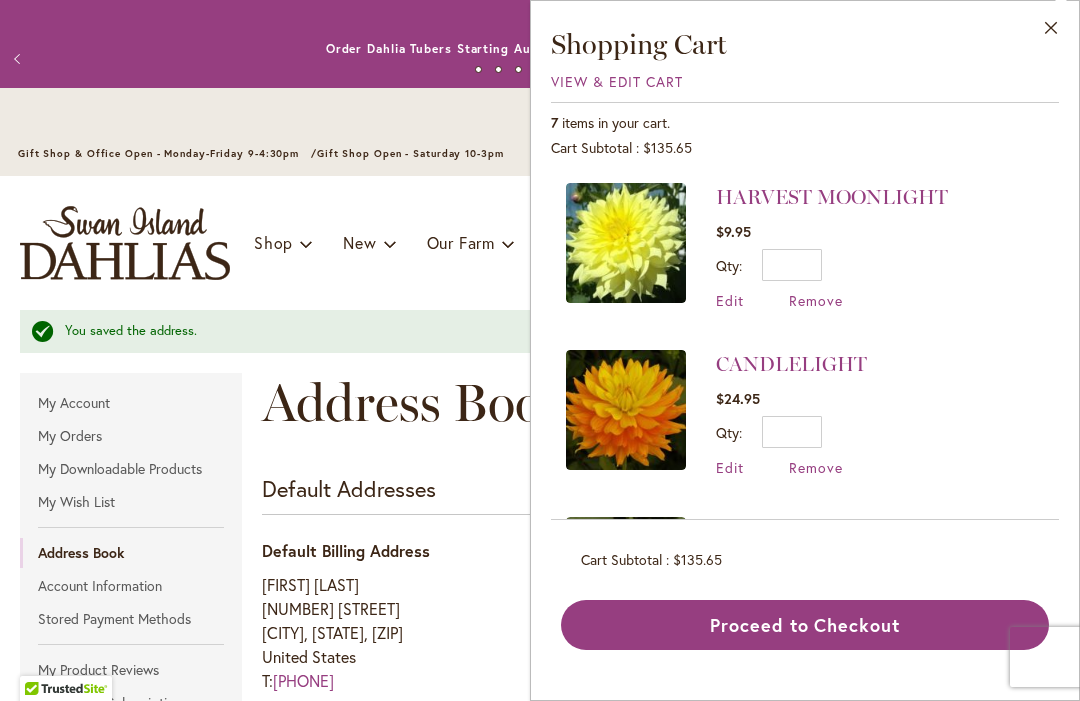 click on "Edit" at bounding box center [730, 300] 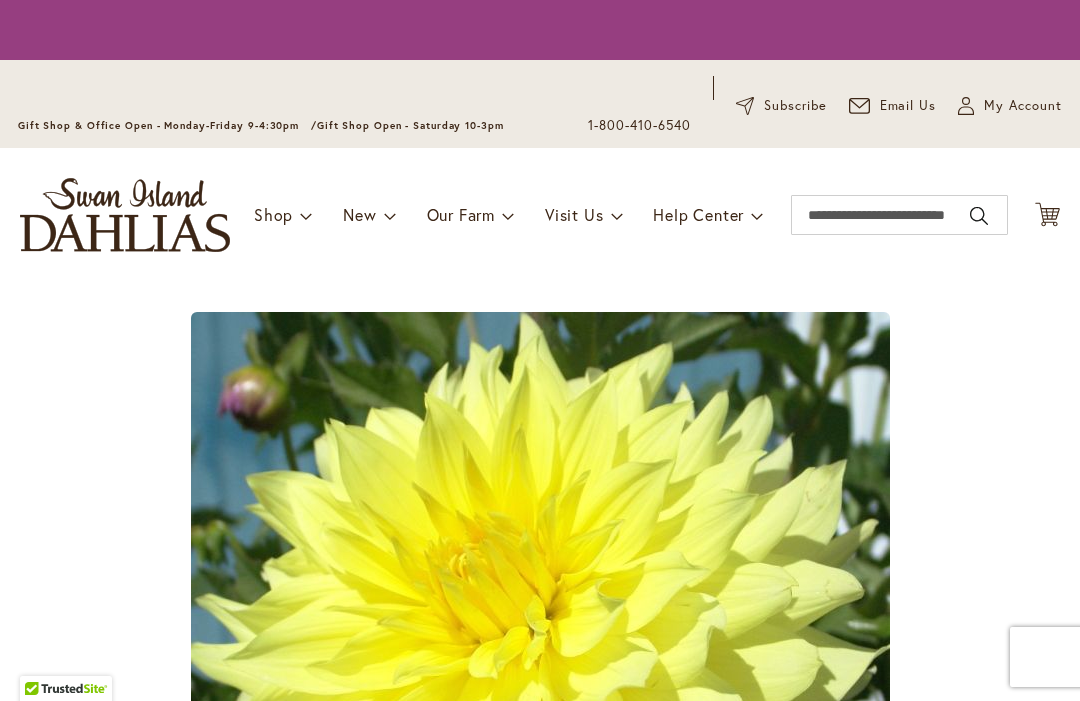 type on "*" 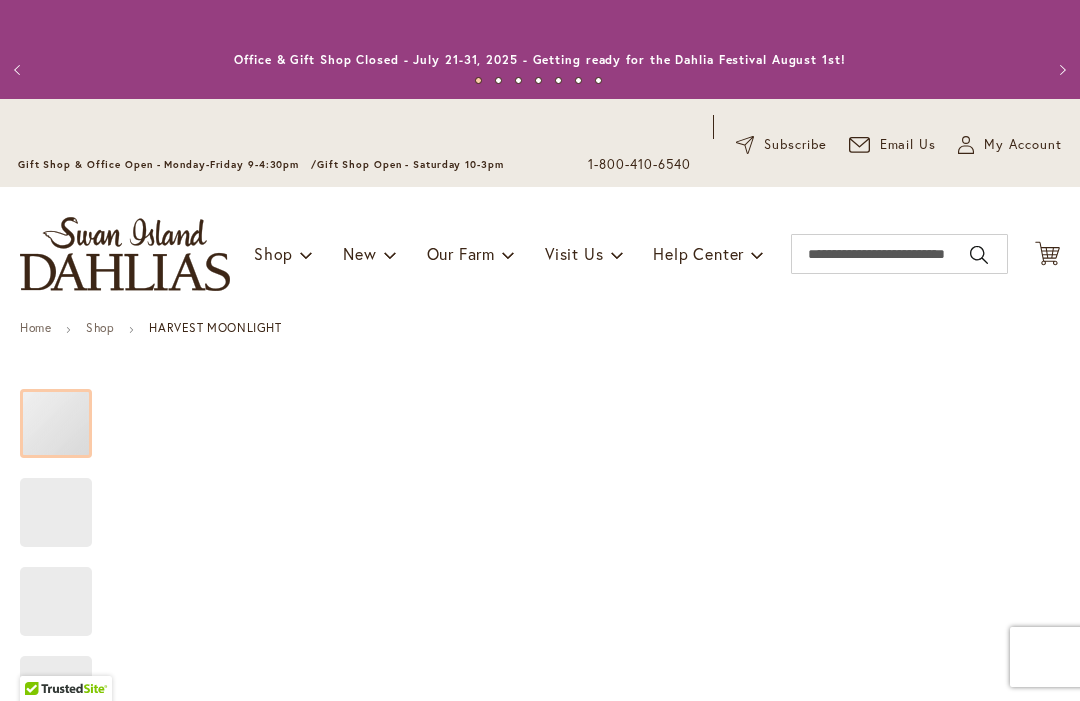 type on "****" 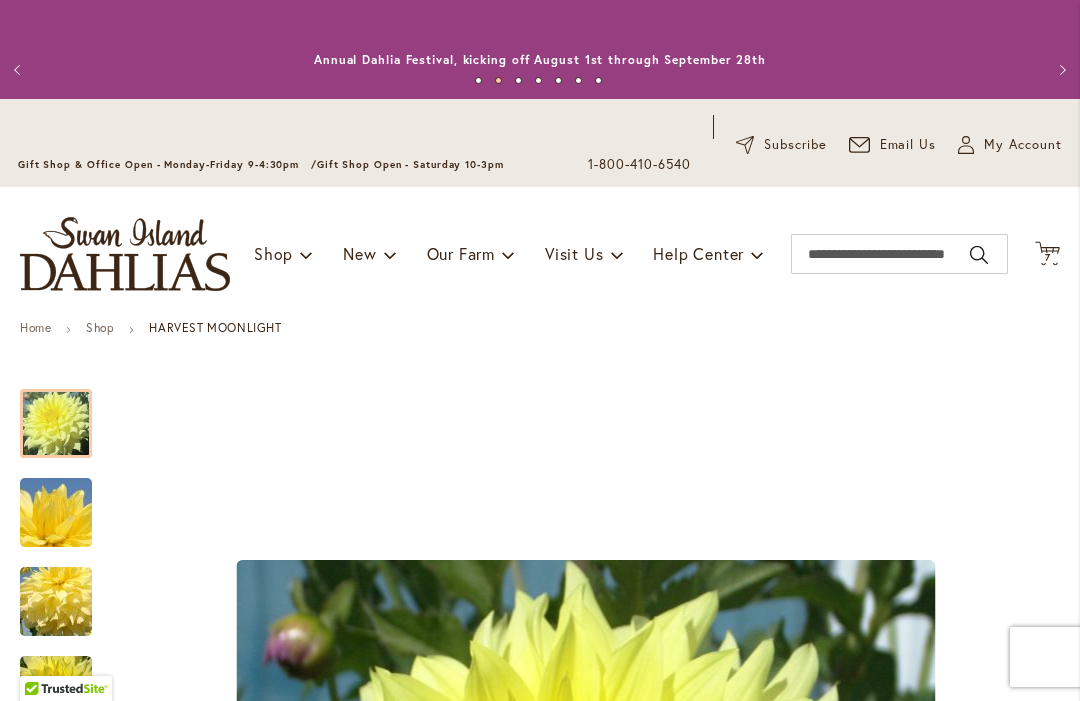 scroll, scrollTop: 0, scrollLeft: 0, axis: both 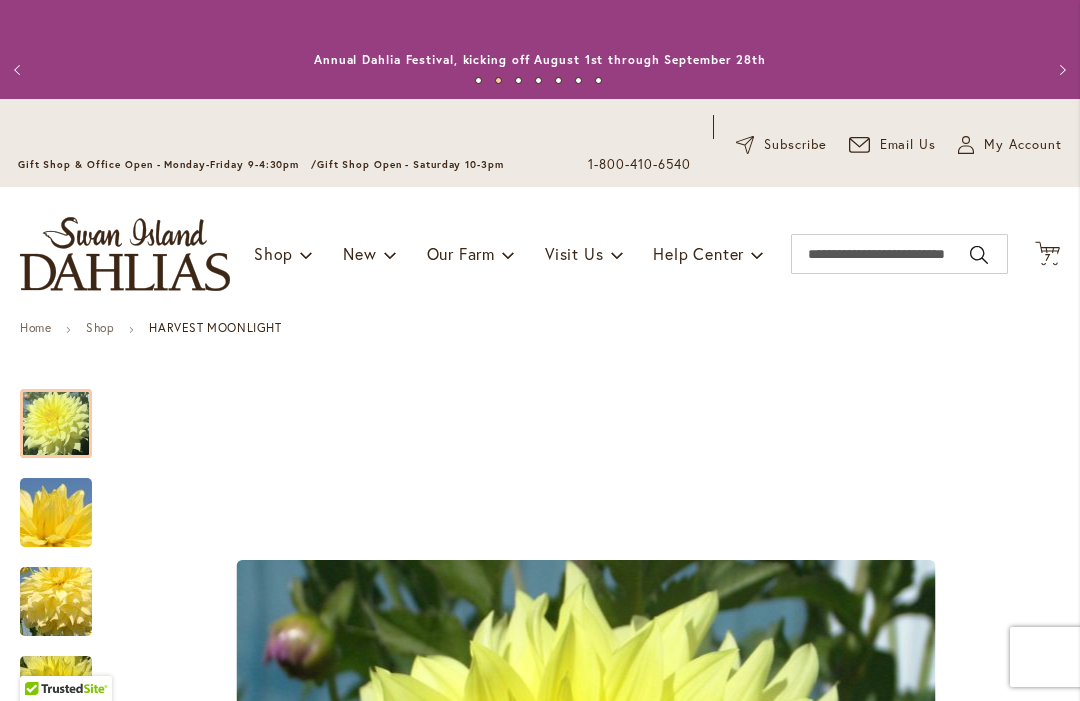 click on "Cart
.cls-1 {
fill: #231f20;
}" 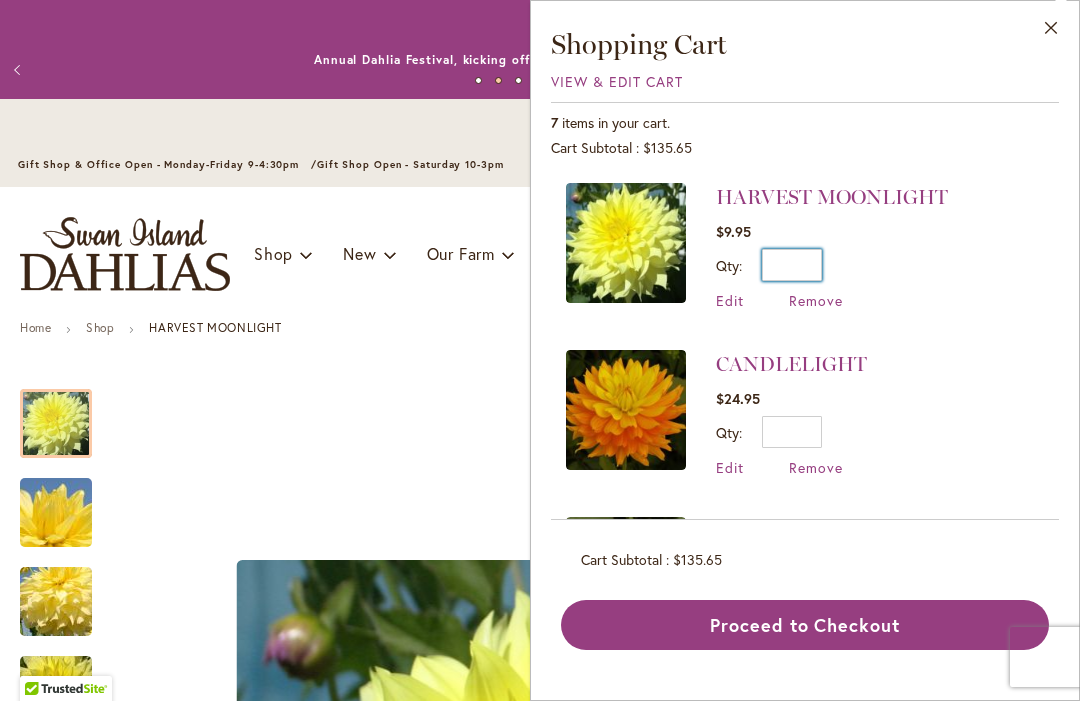 click on "*" at bounding box center [792, 265] 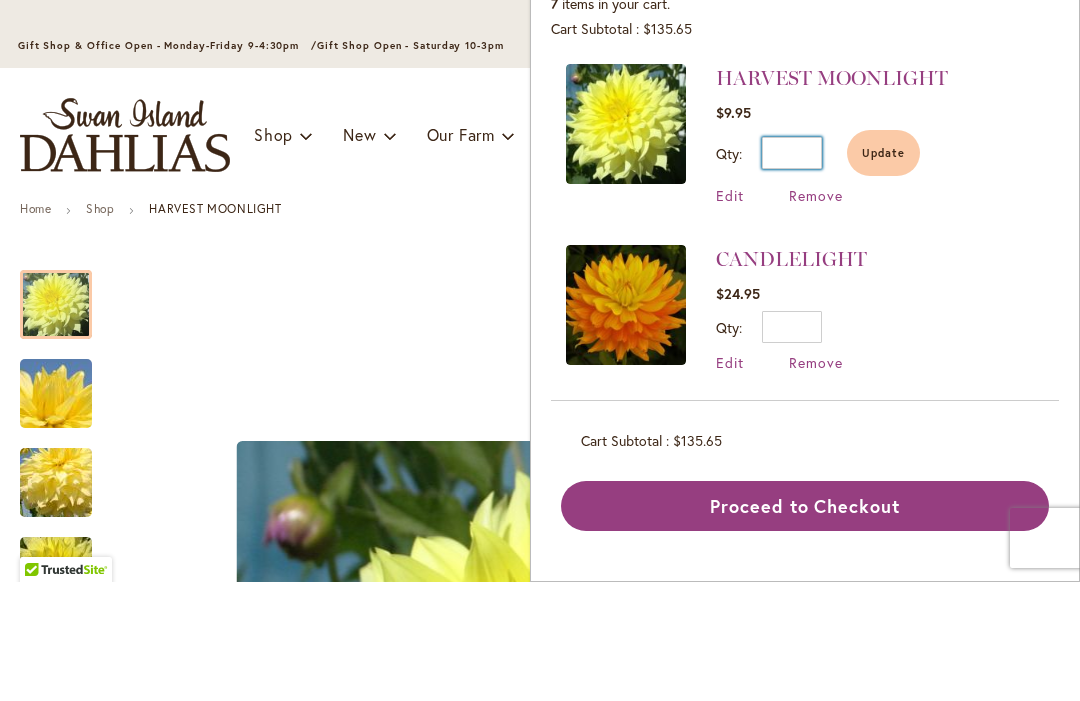 type on "*" 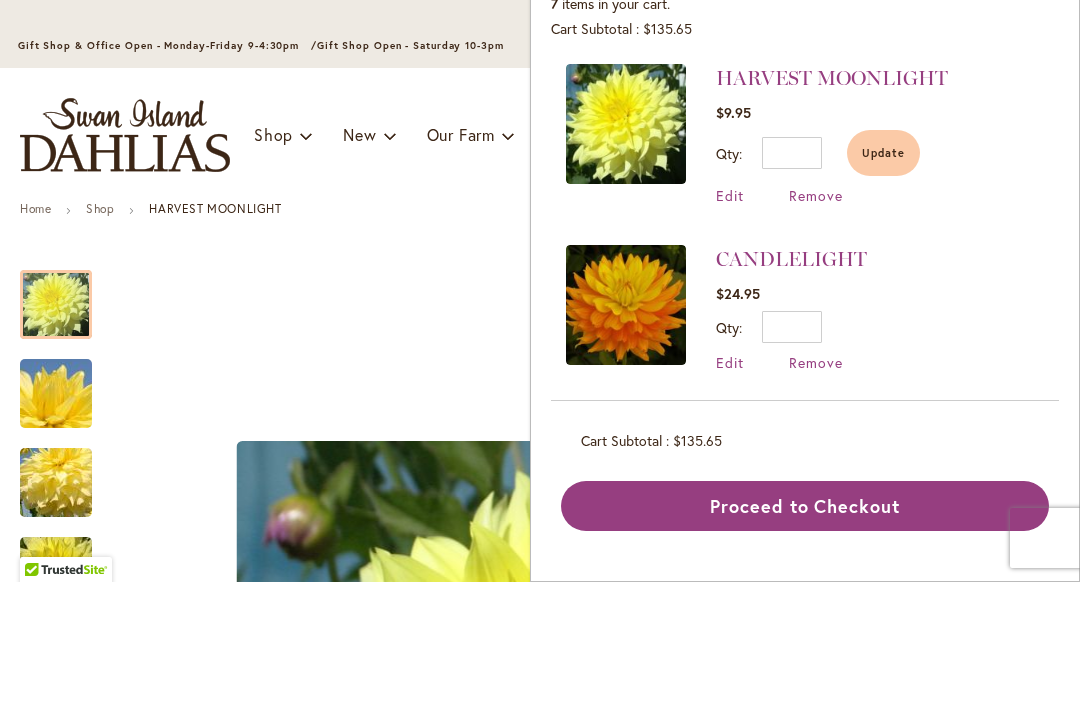 click on "Update" at bounding box center [883, 272] 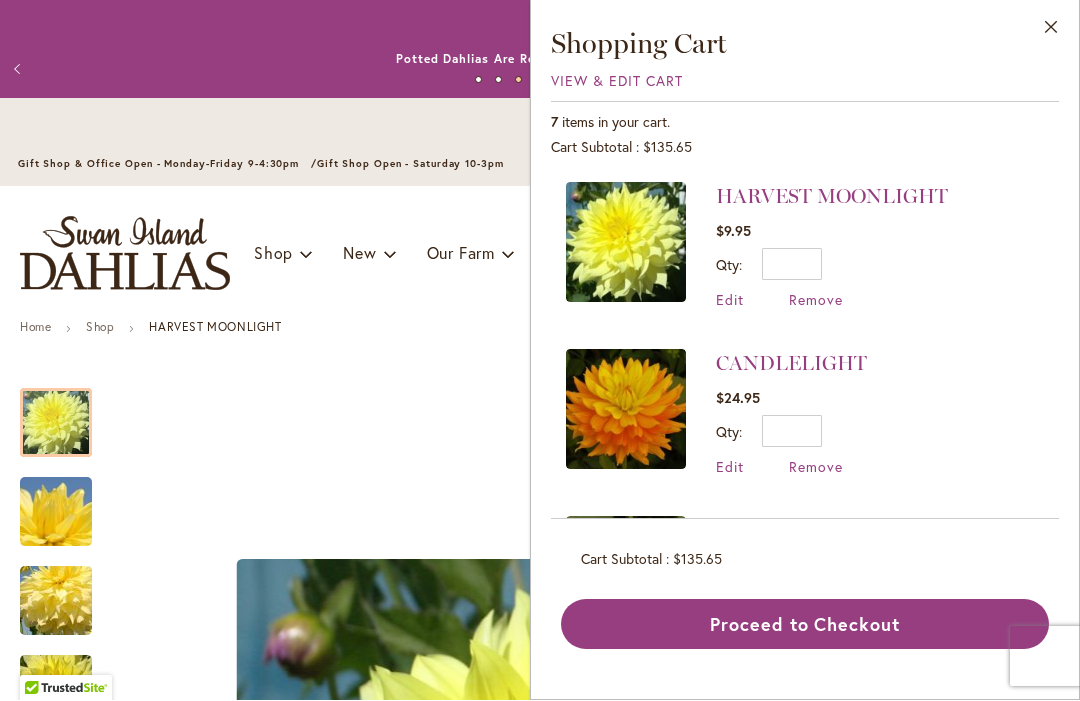 type on "*" 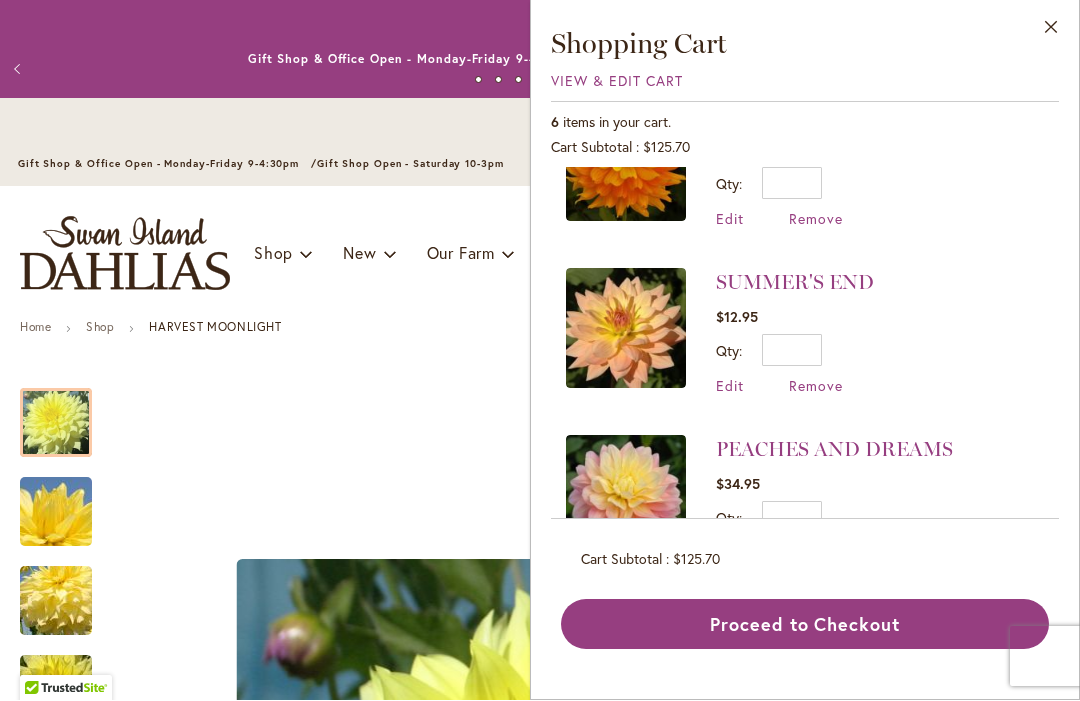 scroll, scrollTop: 252, scrollLeft: 0, axis: vertical 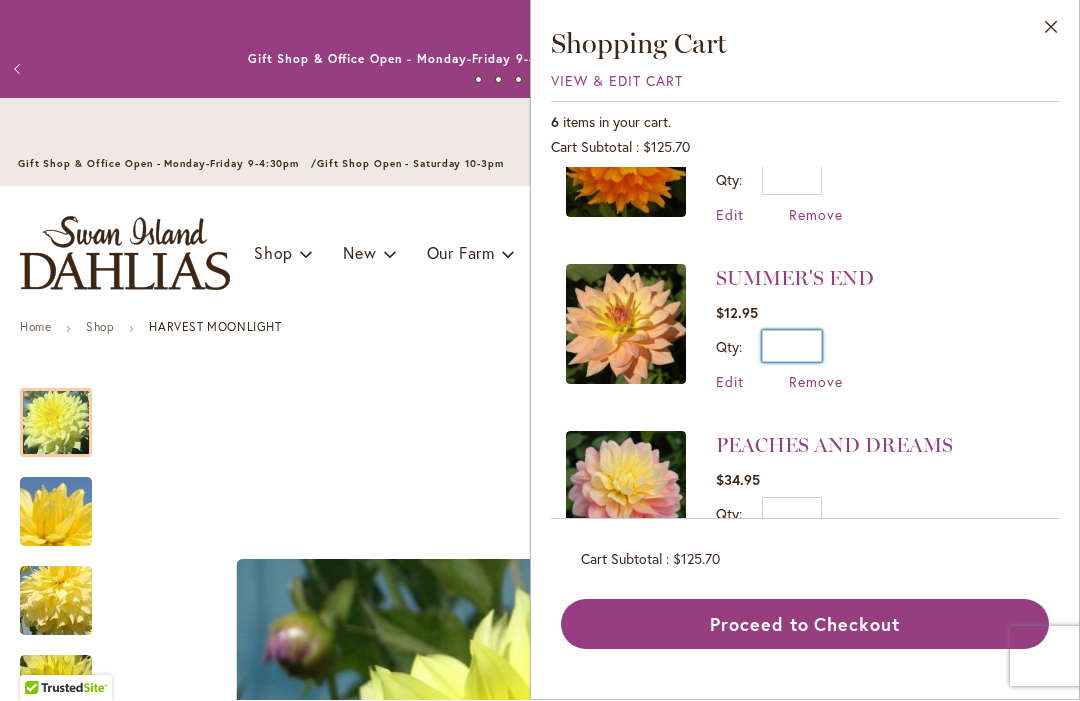 click on "*" at bounding box center (792, 347) 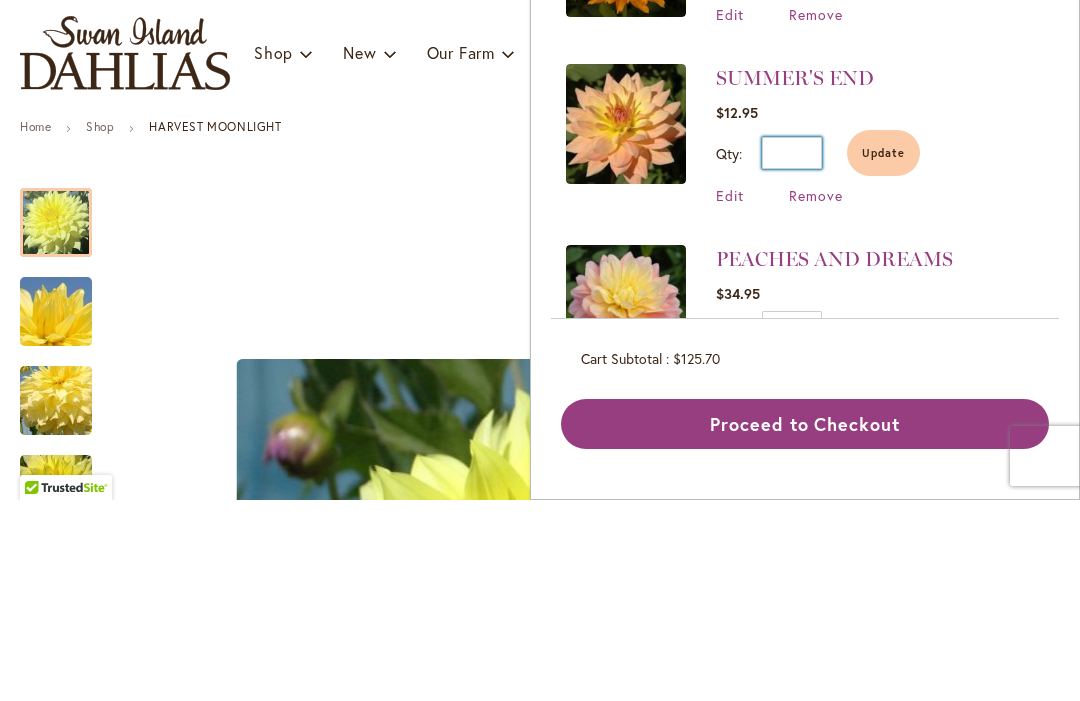 type on "*" 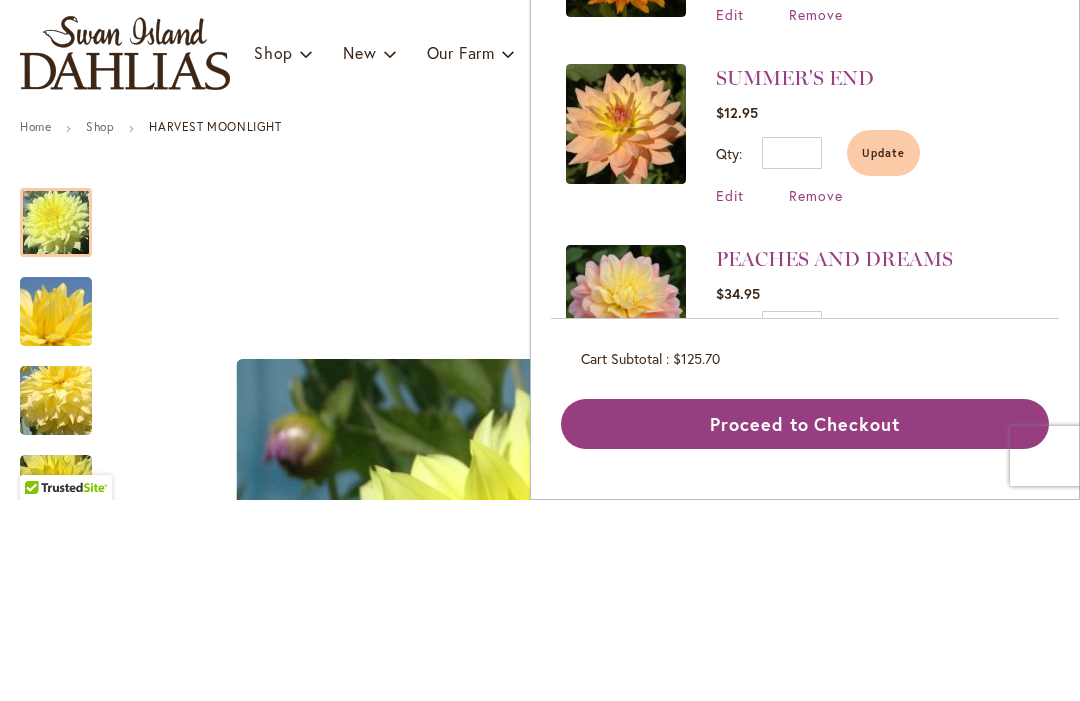 click on "Update" at bounding box center (883, 354) 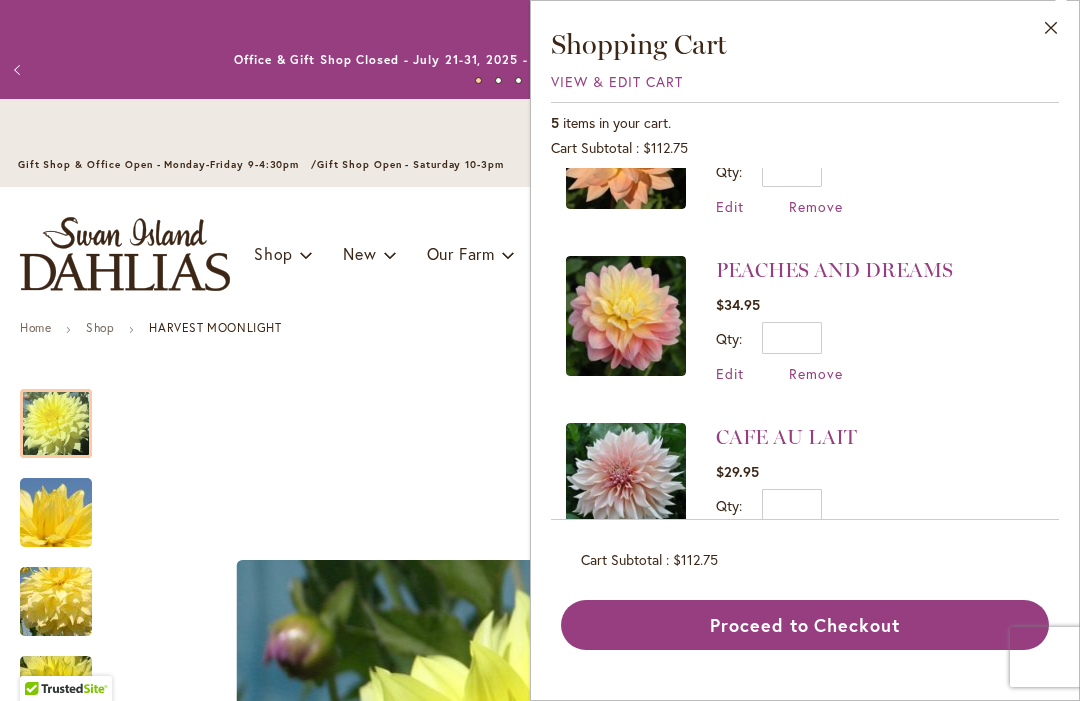 scroll, scrollTop: 427, scrollLeft: 0, axis: vertical 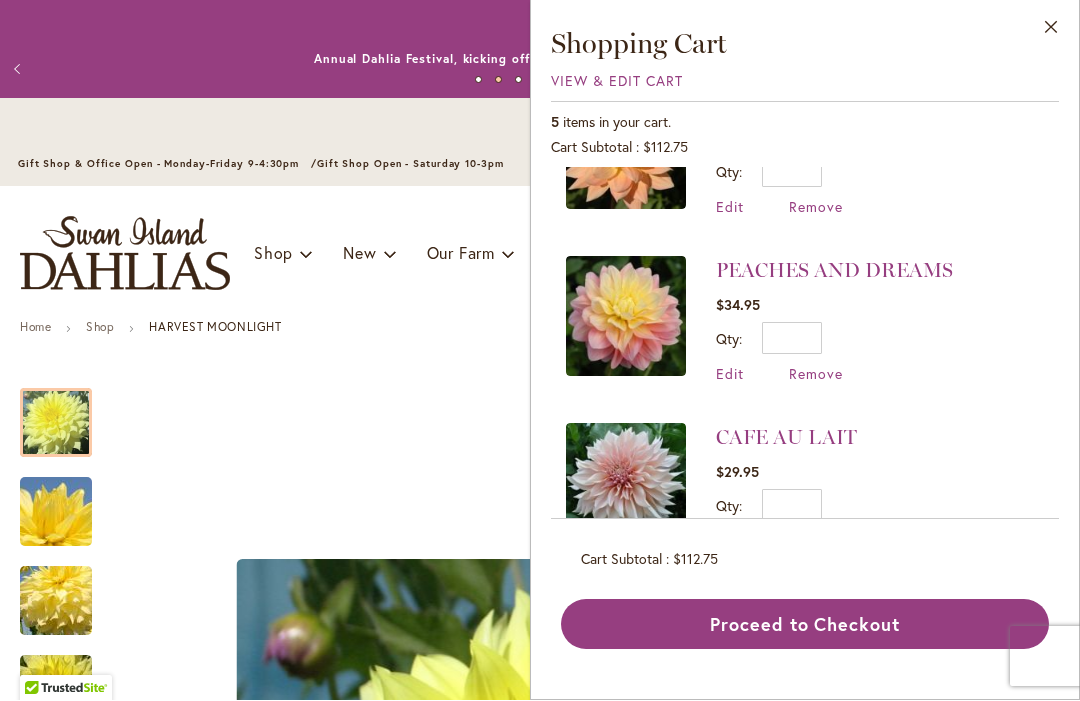 click at bounding box center [626, 317] 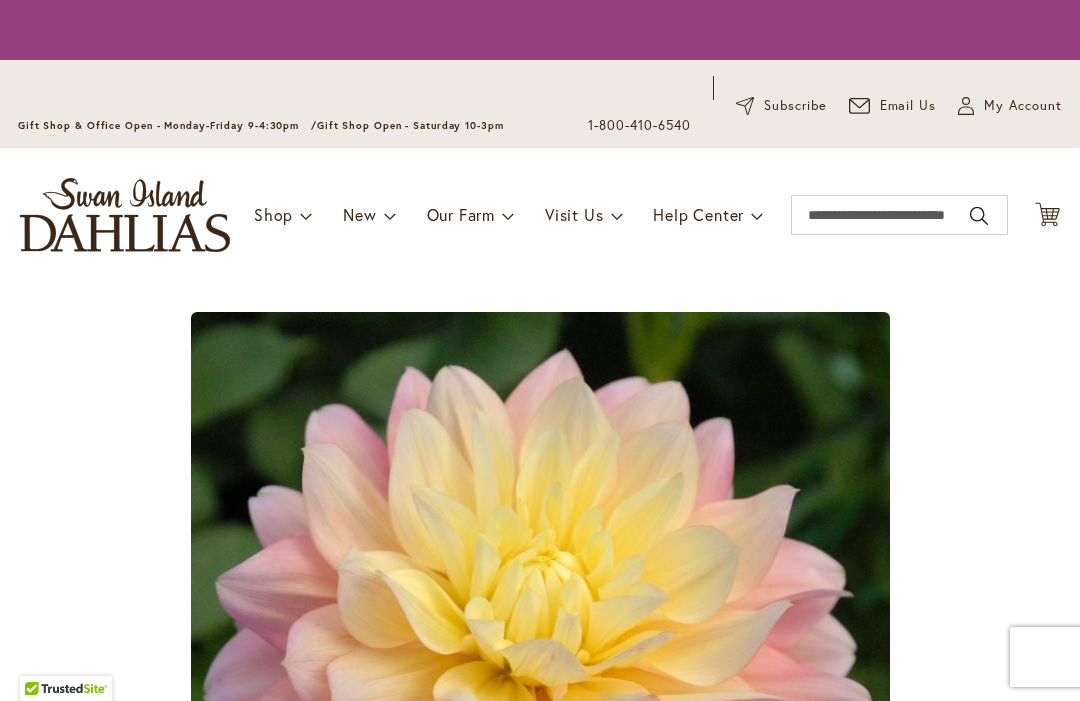 type on "****" 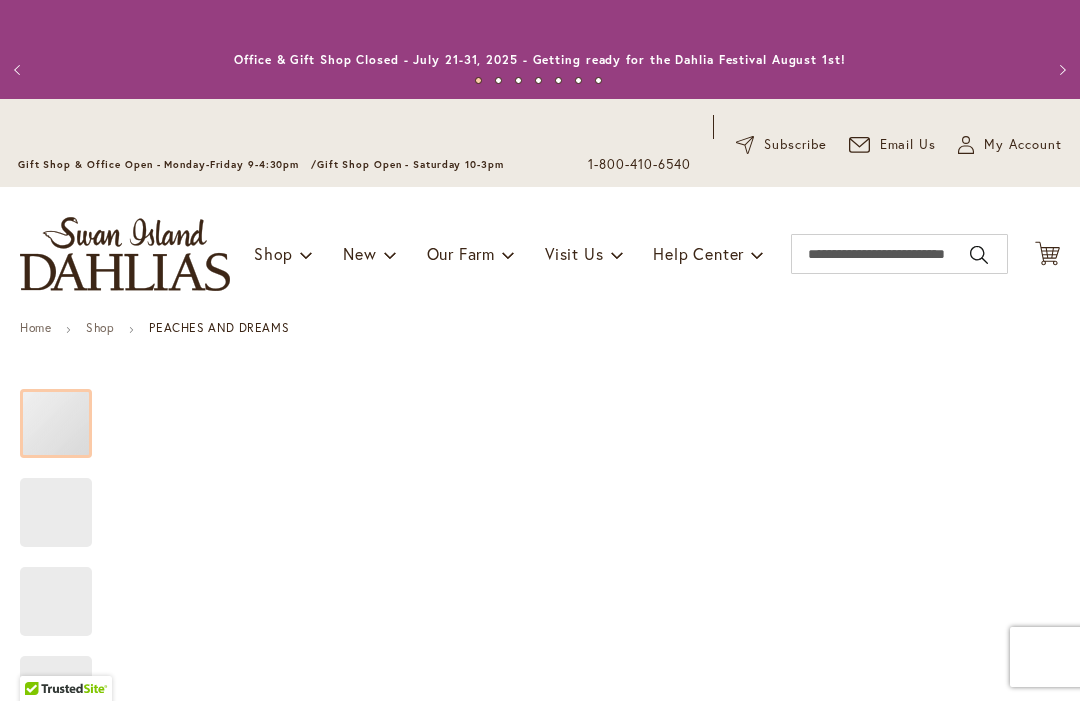 scroll, scrollTop: 0, scrollLeft: 0, axis: both 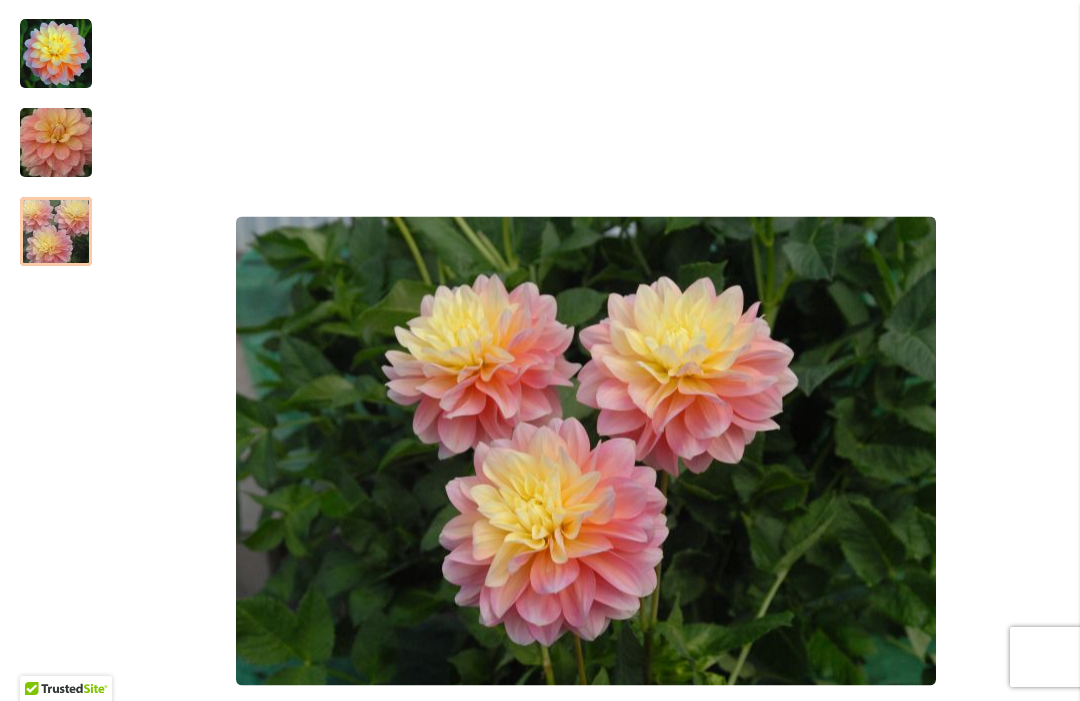 click at bounding box center [56, 143] 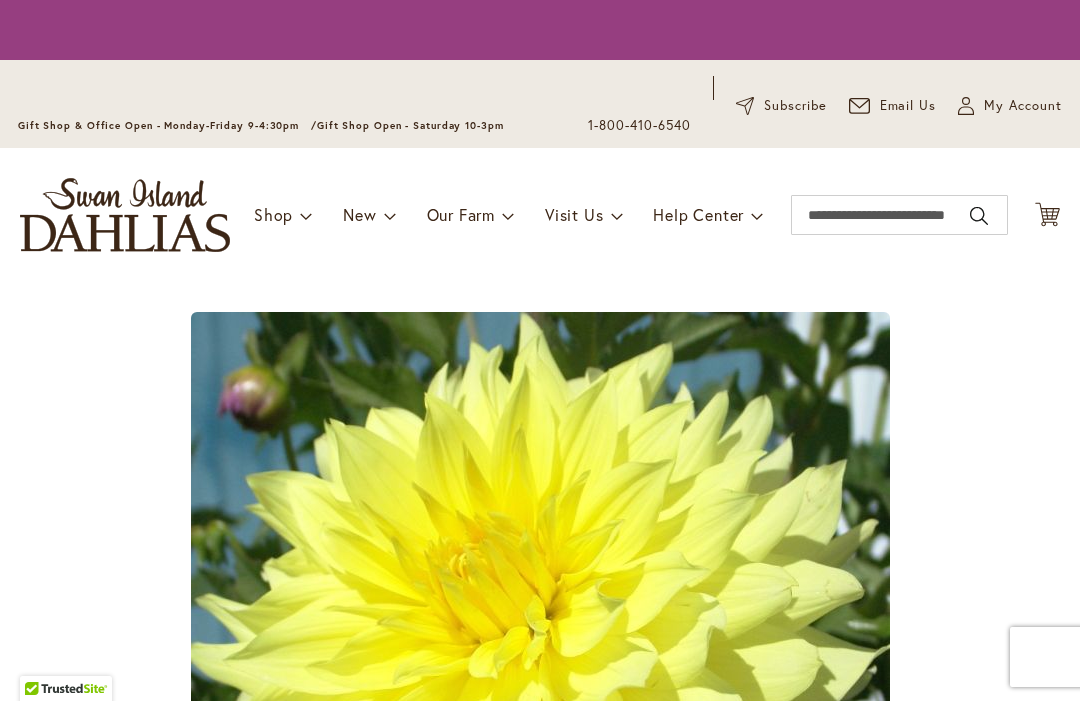 scroll, scrollTop: 0, scrollLeft: 0, axis: both 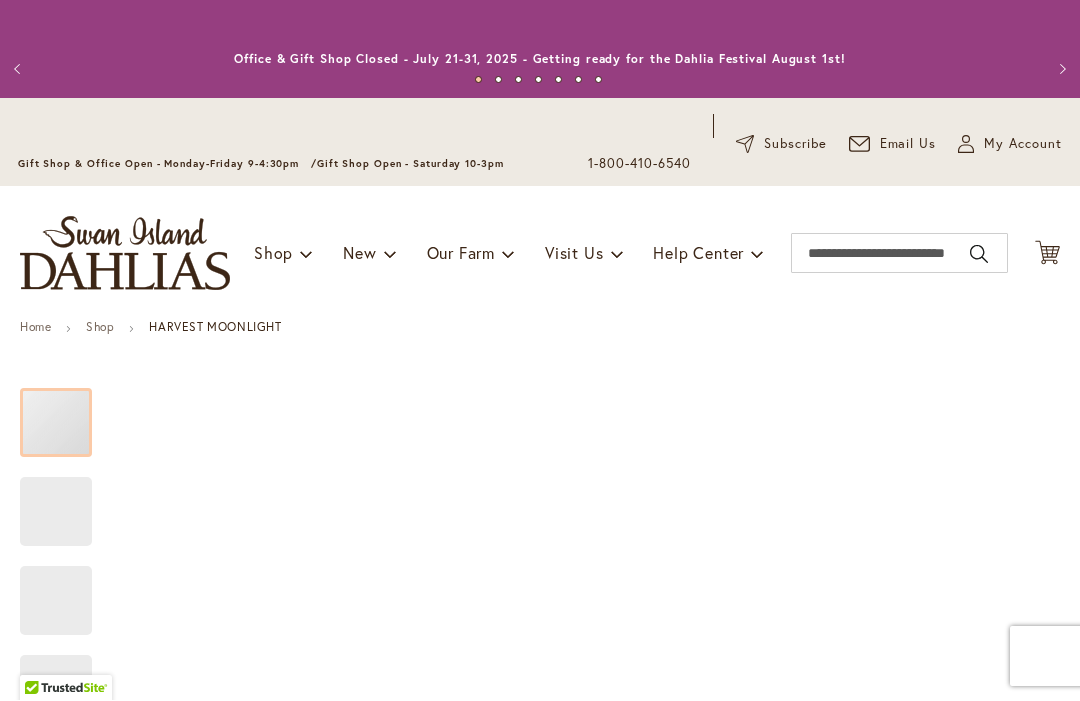 type on "****" 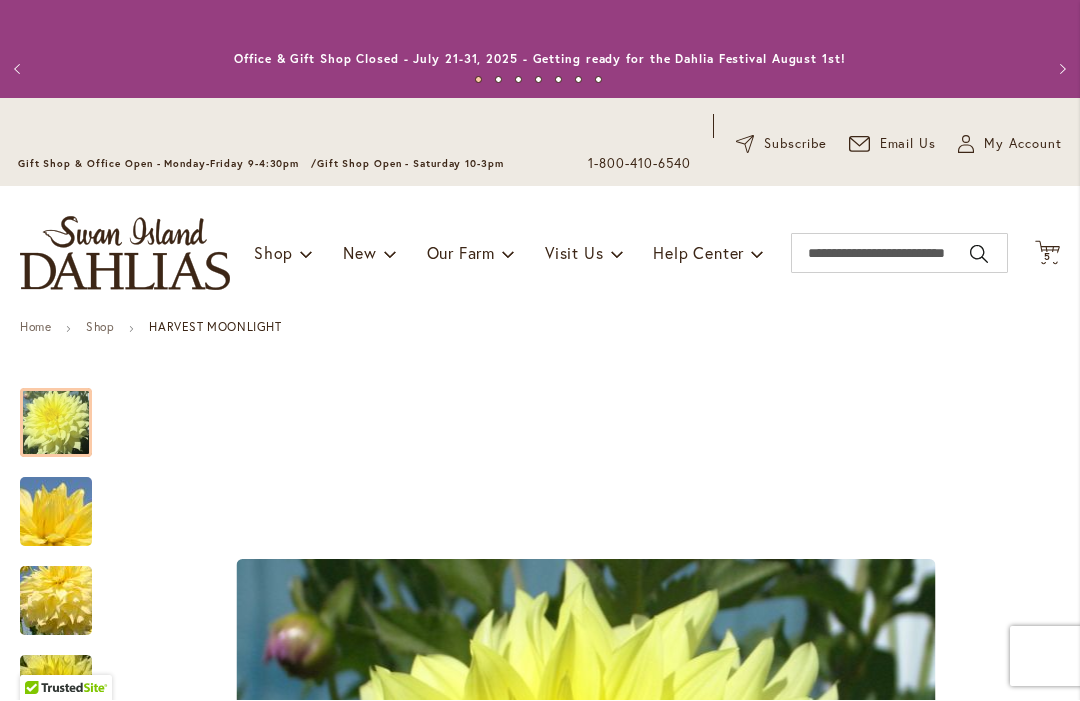 click on "Cart
.cls-1 {
fill: #231f20;
}" 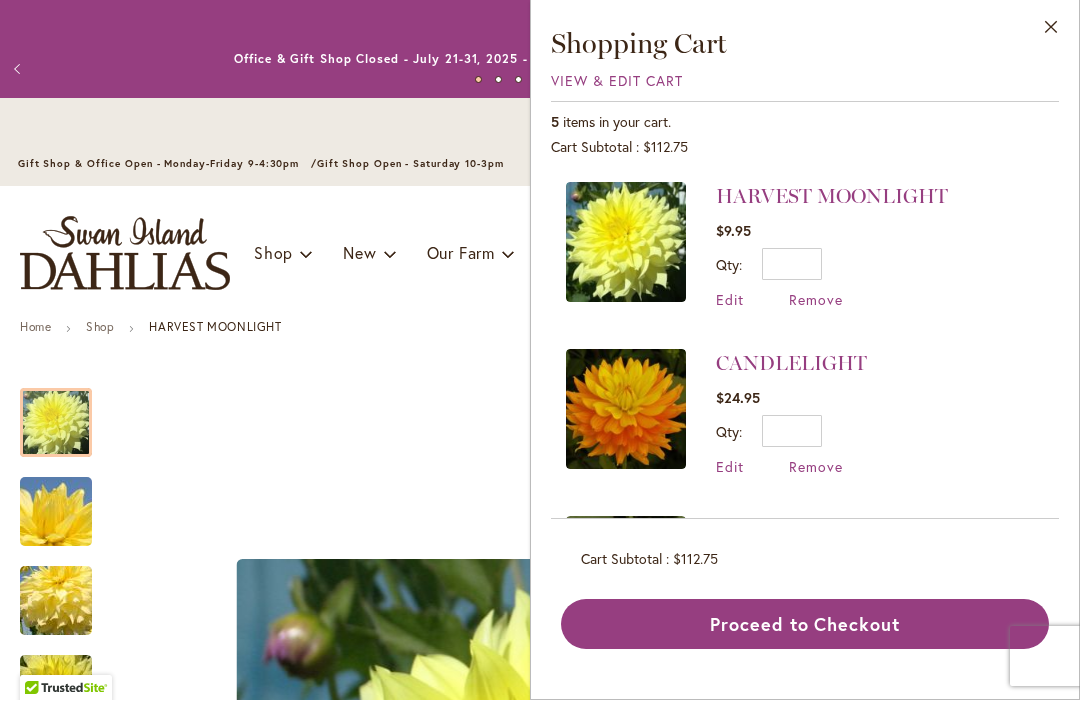click at bounding box center (626, 410) 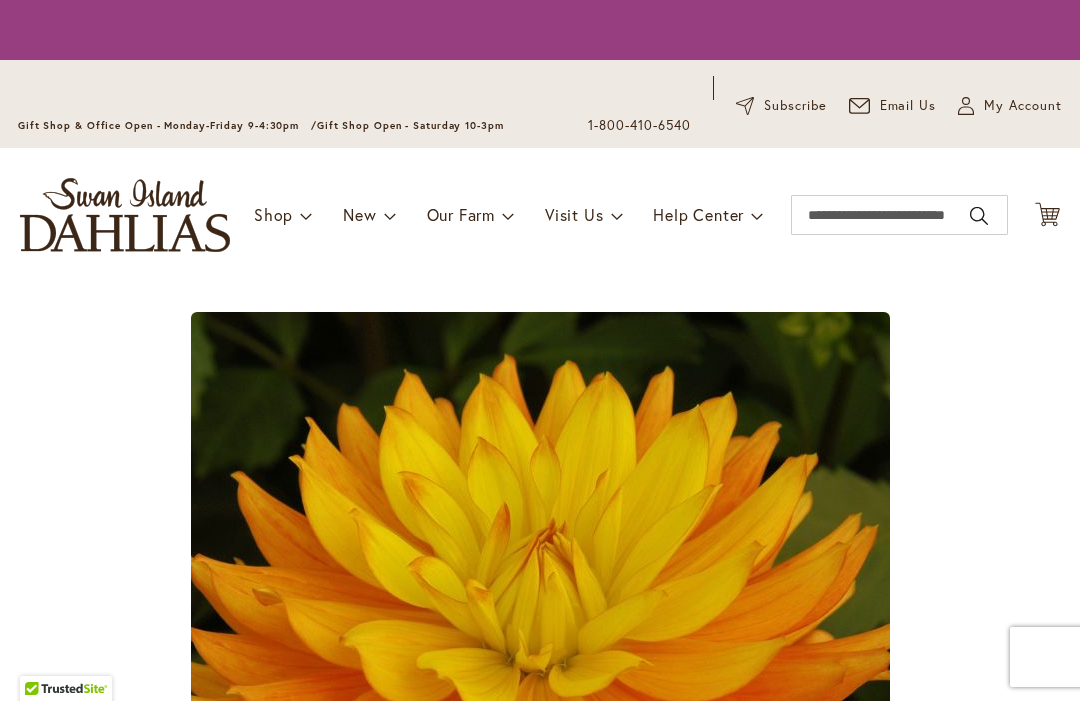 scroll, scrollTop: 0, scrollLeft: 0, axis: both 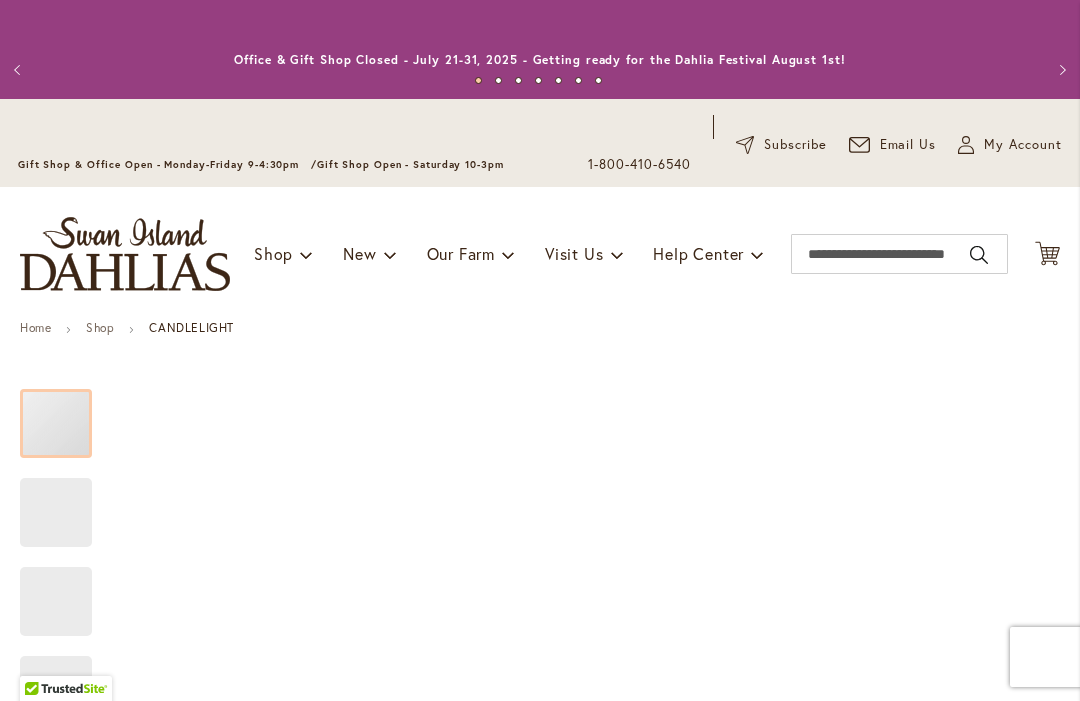 type on "****" 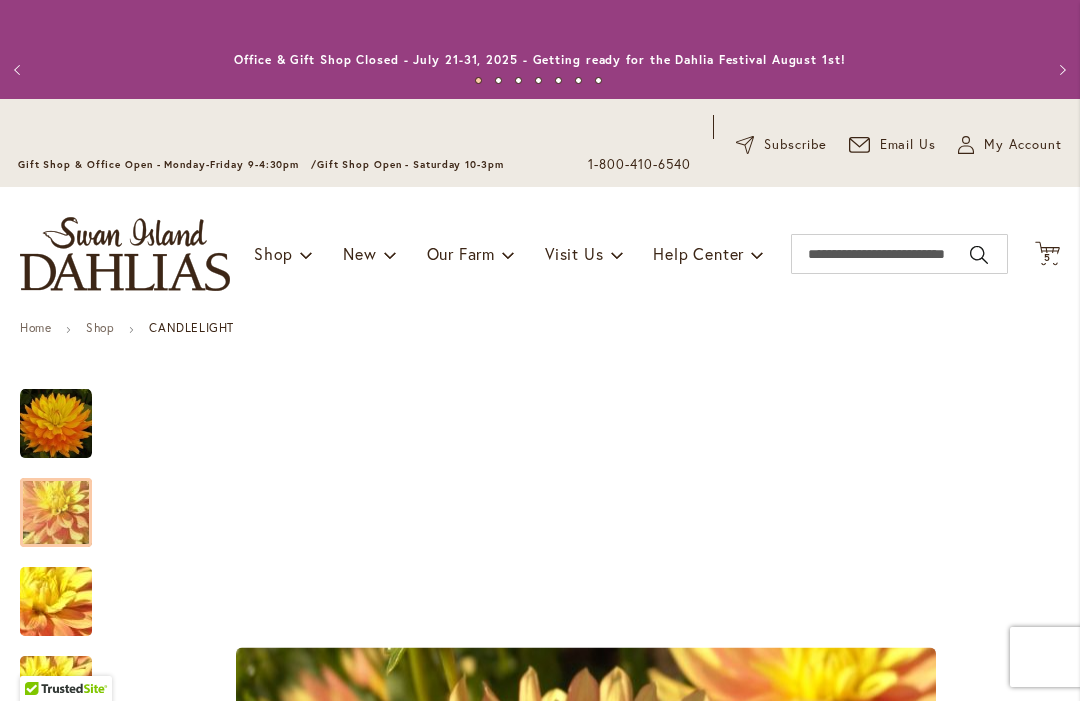 click at bounding box center [56, 513] 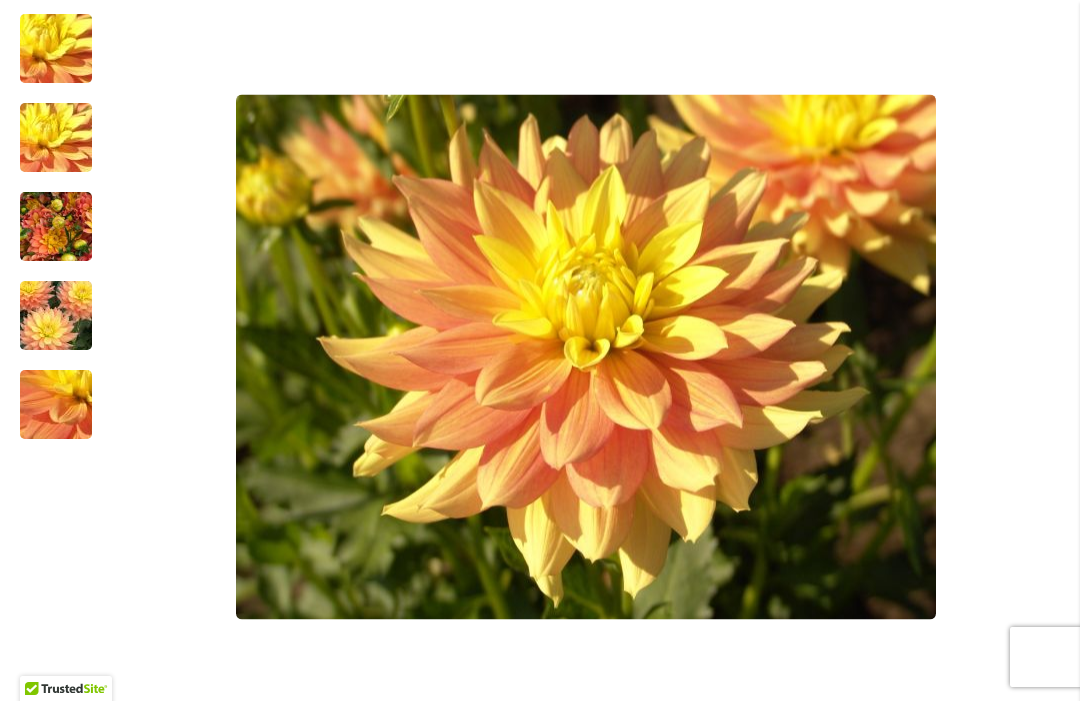 scroll, scrollTop: 552, scrollLeft: 0, axis: vertical 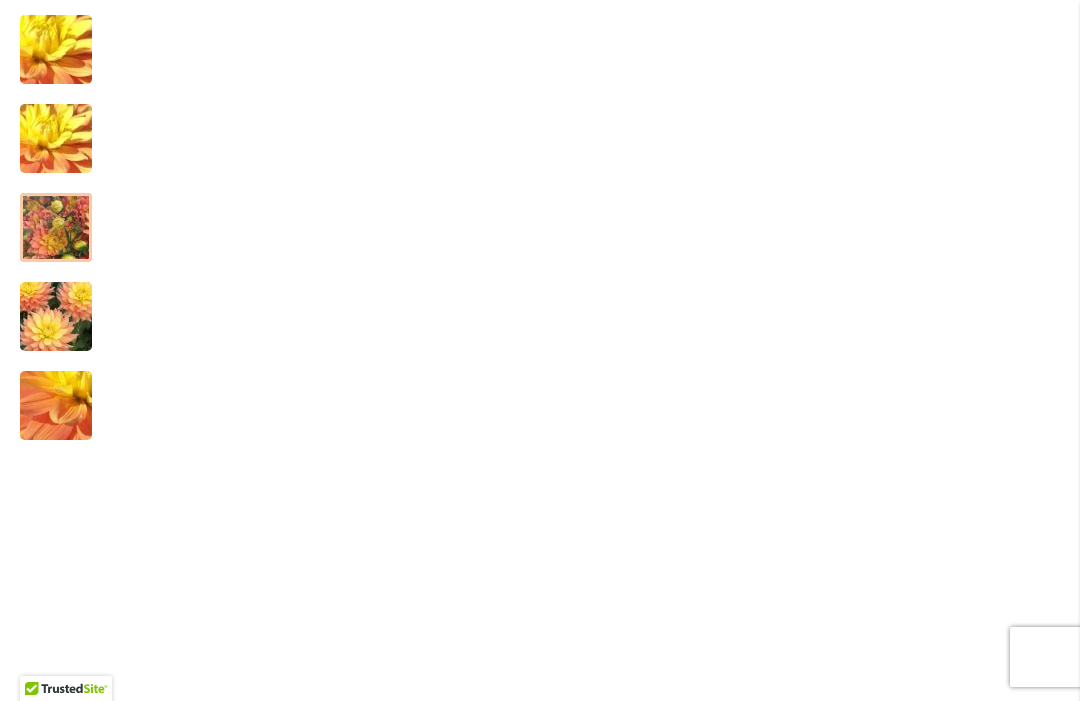 click at bounding box center [56, 228] 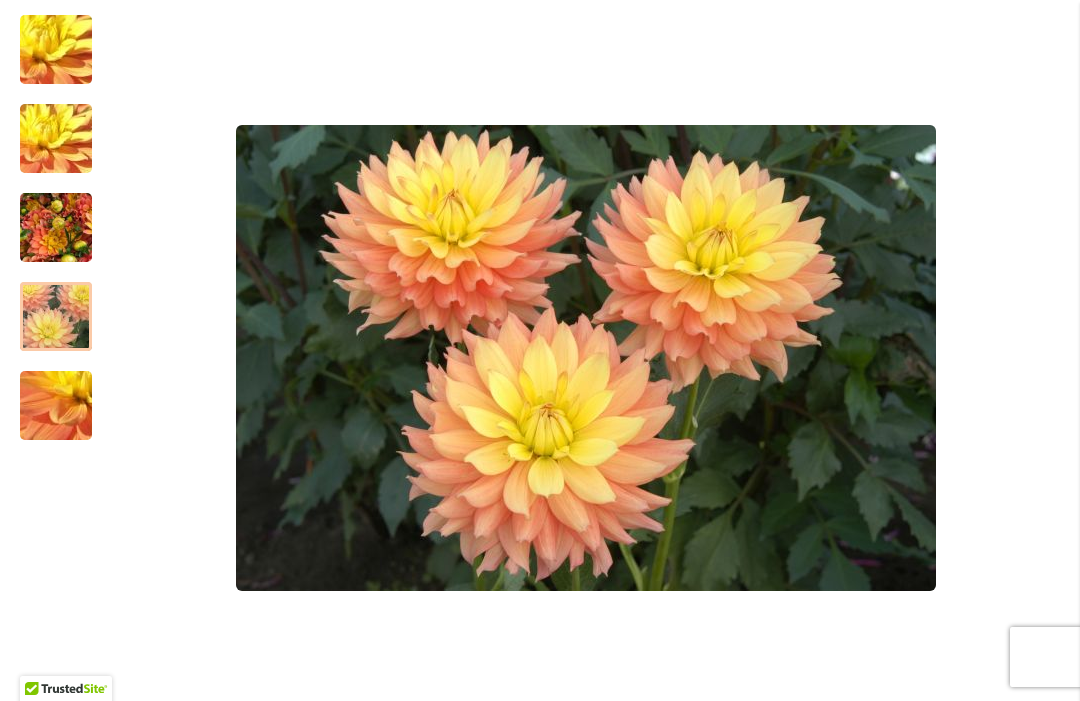 click at bounding box center (56, 317) 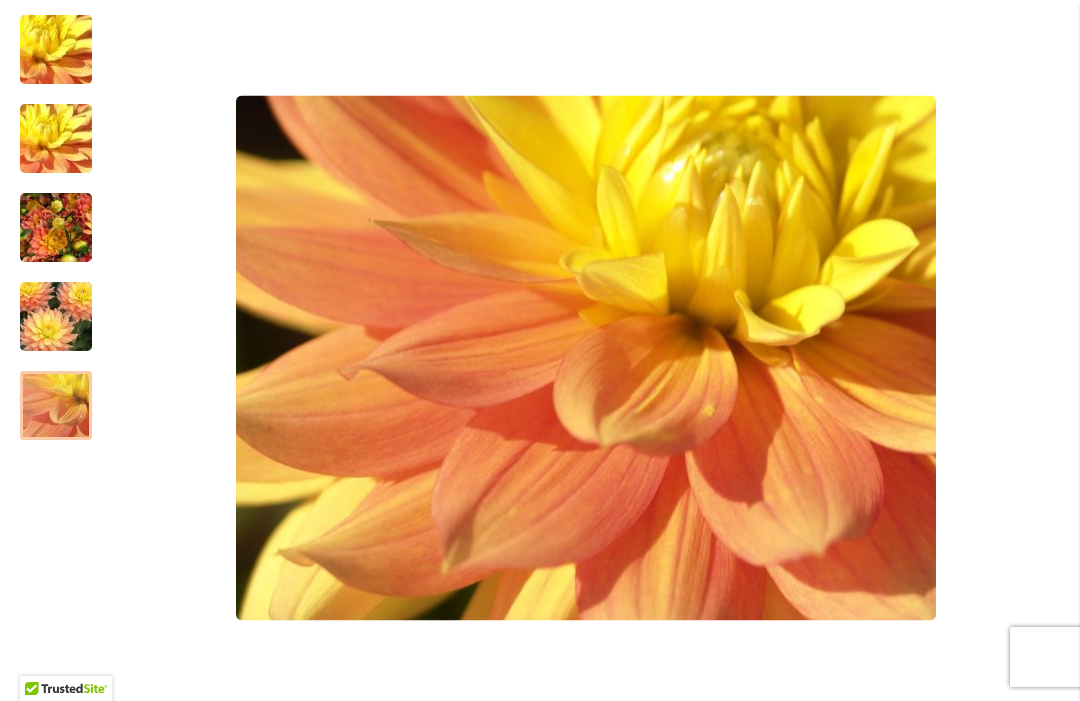 click at bounding box center [56, 406] 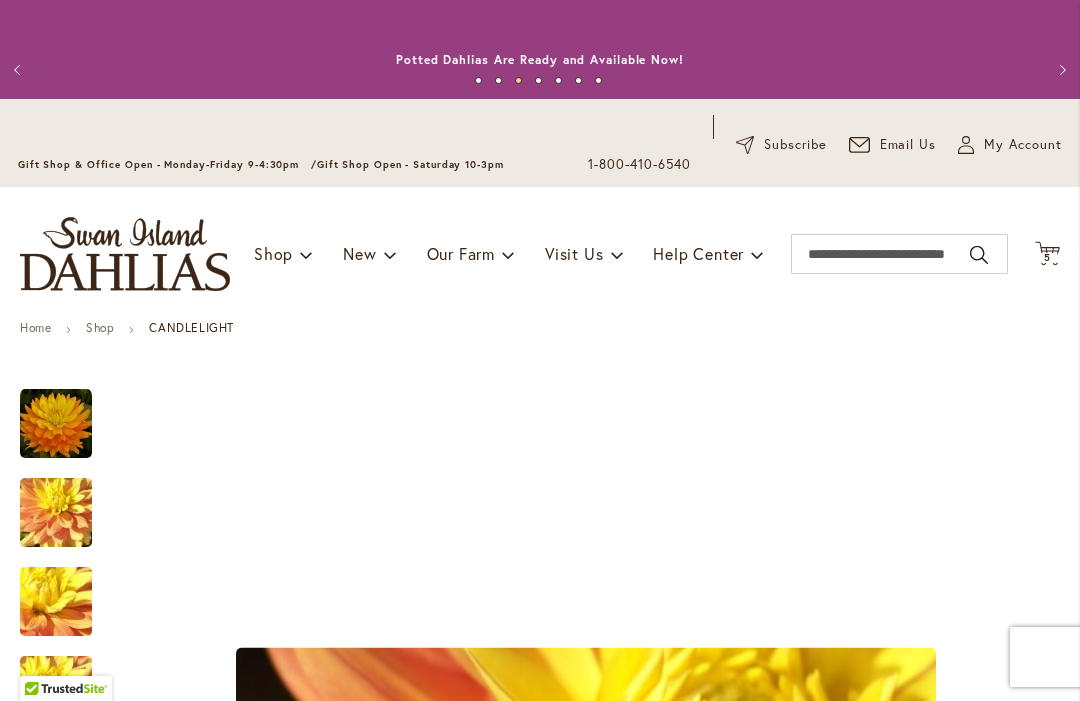 scroll, scrollTop: 0, scrollLeft: 0, axis: both 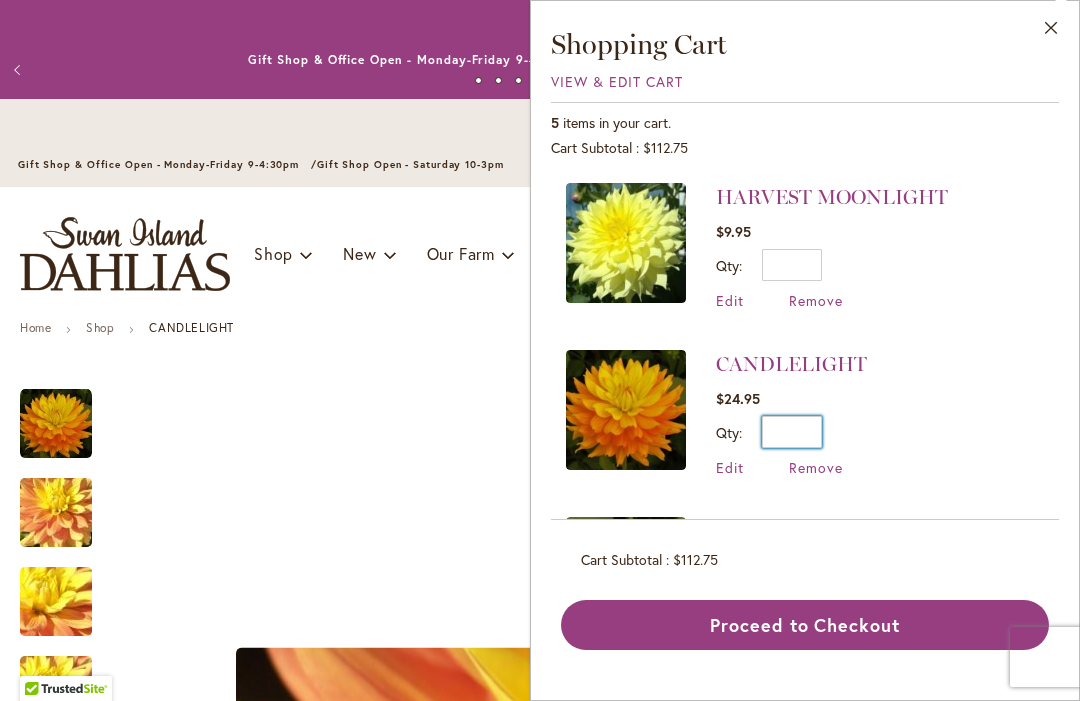 click on "*" at bounding box center [792, 432] 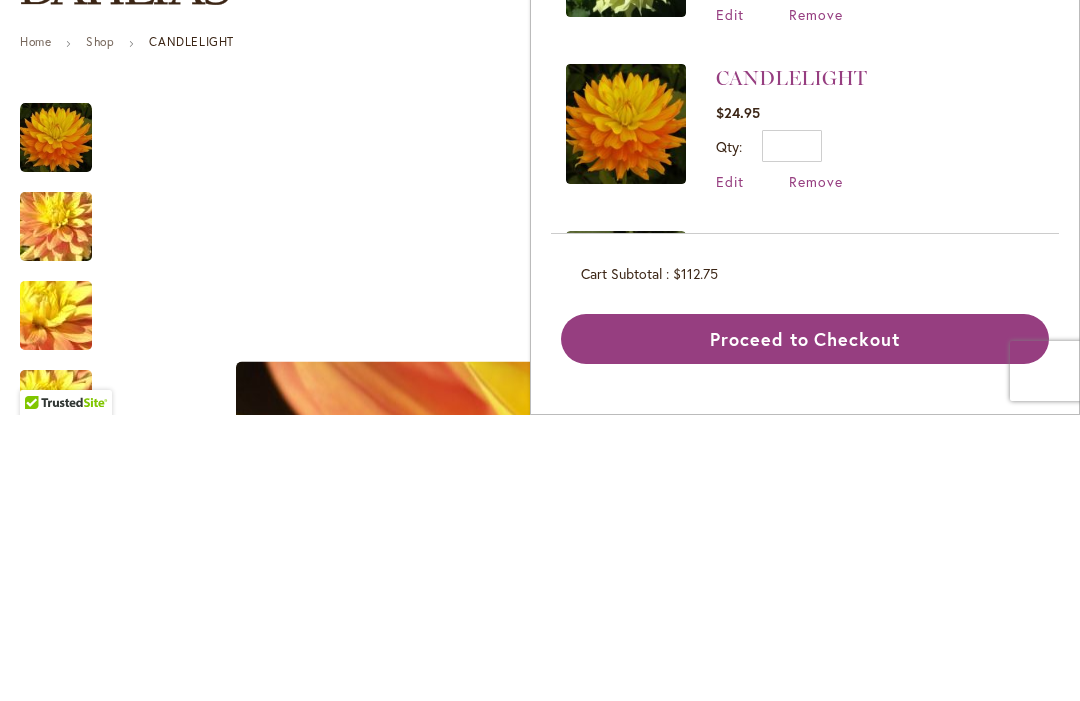 click on "Remove" at bounding box center [816, 467] 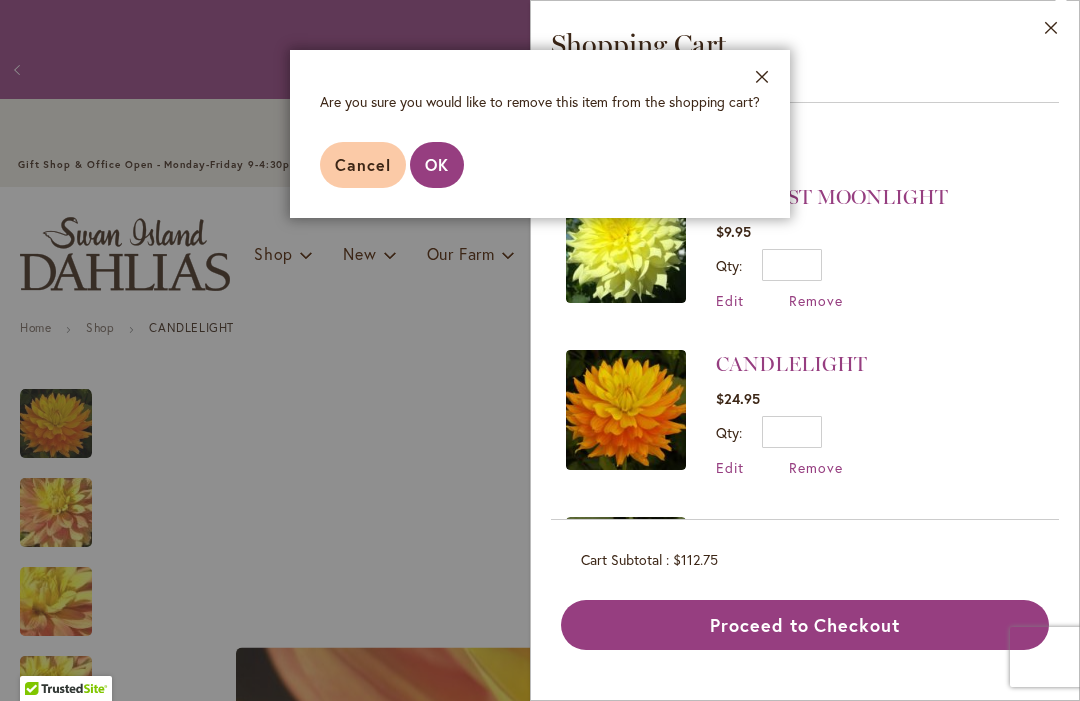 click on "OK" at bounding box center [437, 164] 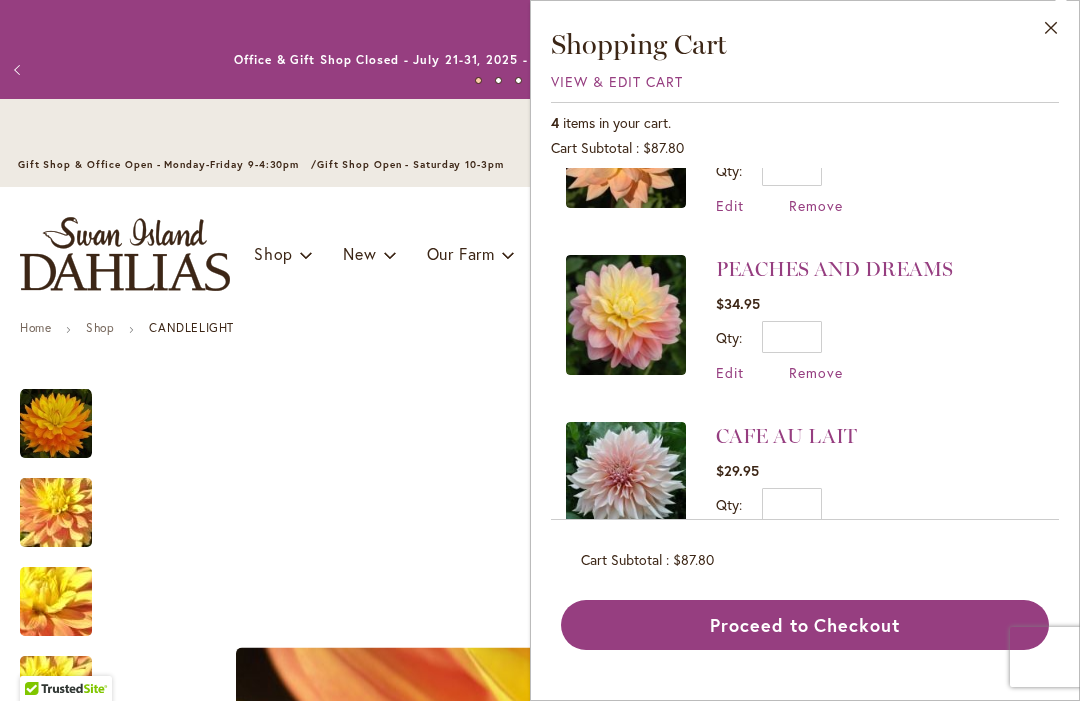 scroll, scrollTop: 260, scrollLeft: 0, axis: vertical 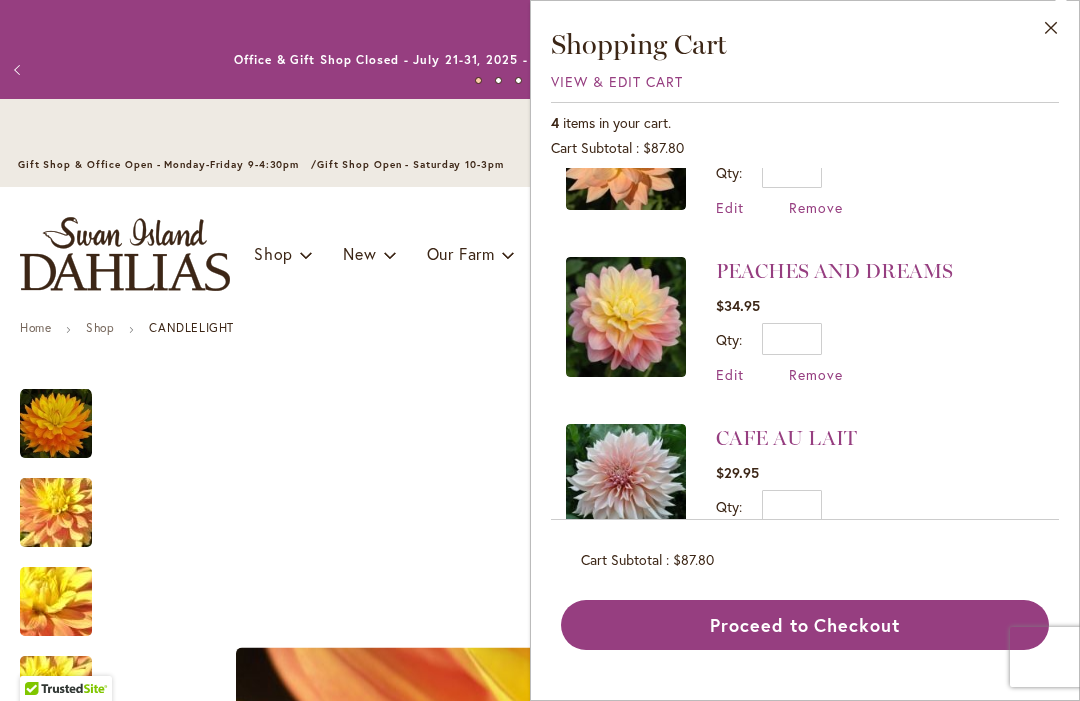 click on "Close" at bounding box center (1051, 32) 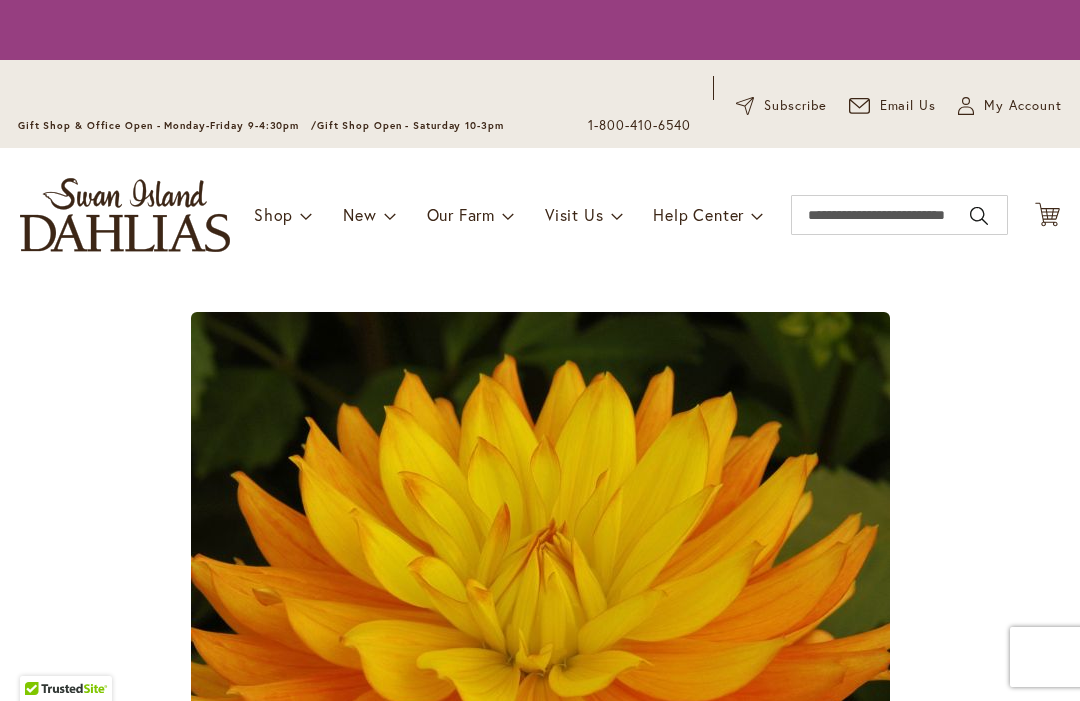 scroll, scrollTop: 0, scrollLeft: 0, axis: both 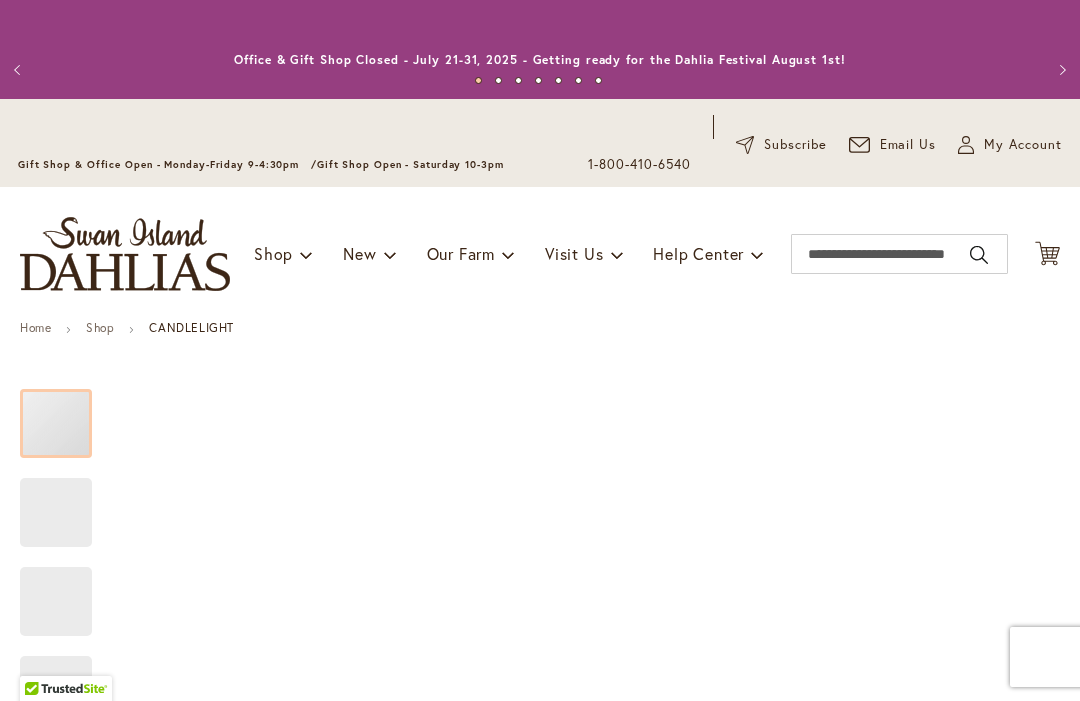 type on "****" 